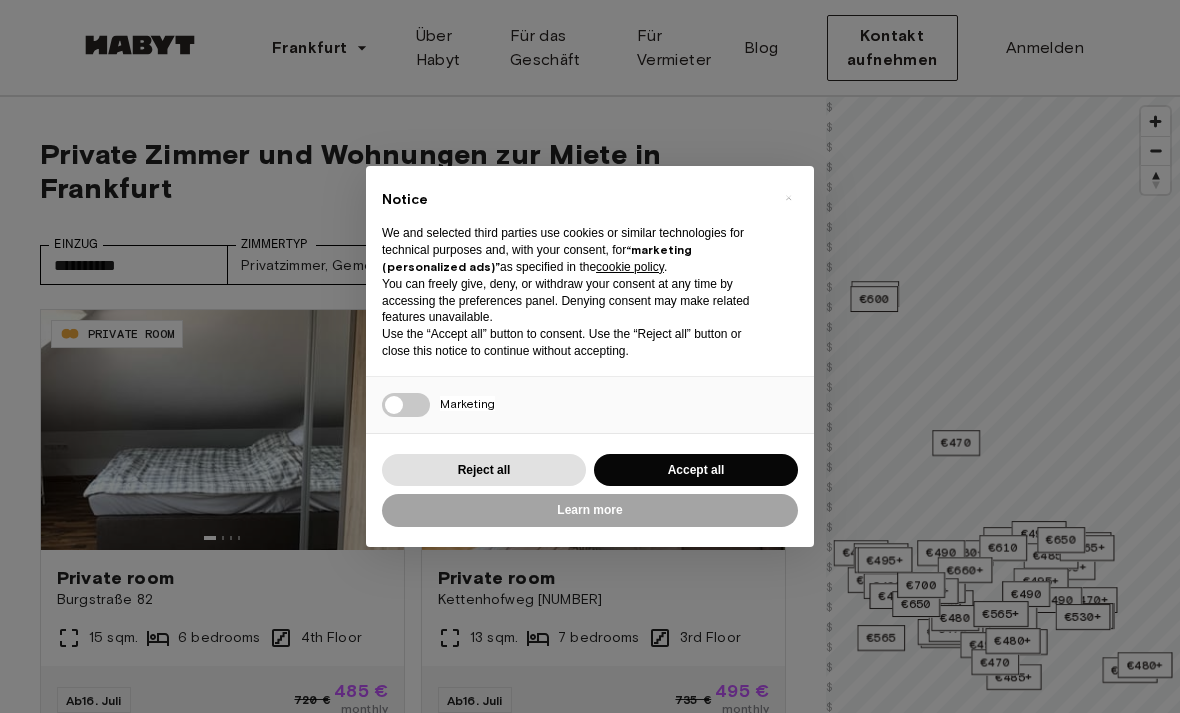 scroll, scrollTop: 0, scrollLeft: 0, axis: both 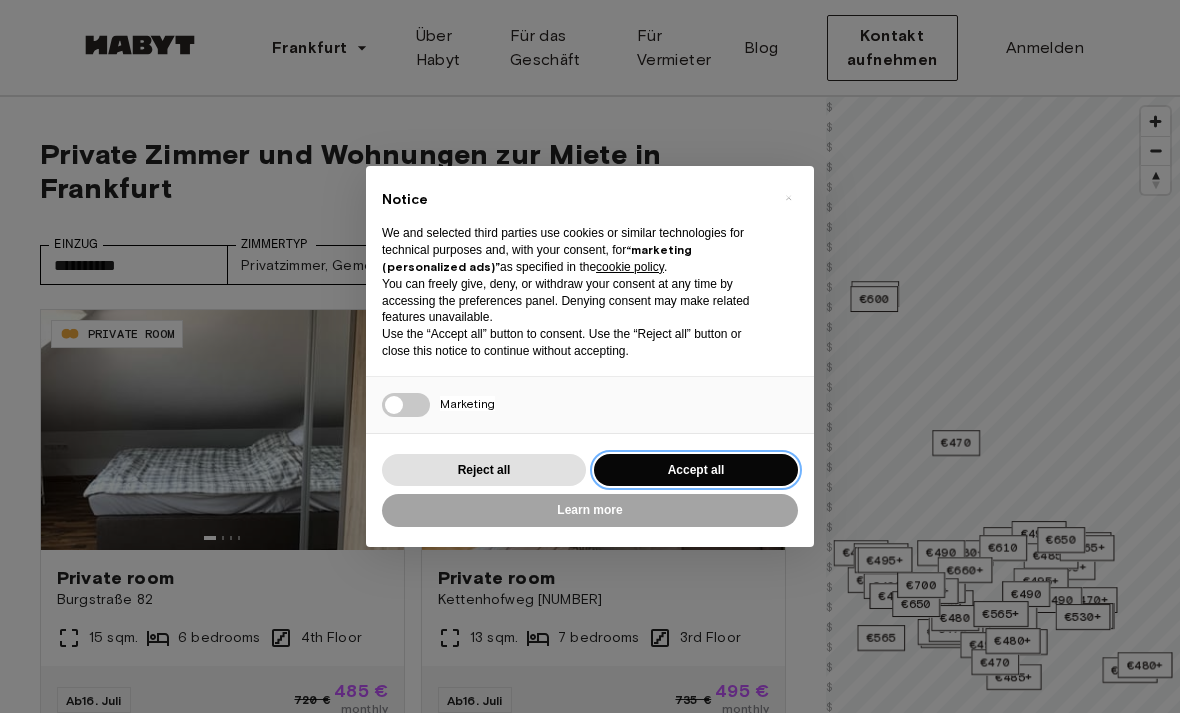 click on "Accept all" at bounding box center (696, 470) 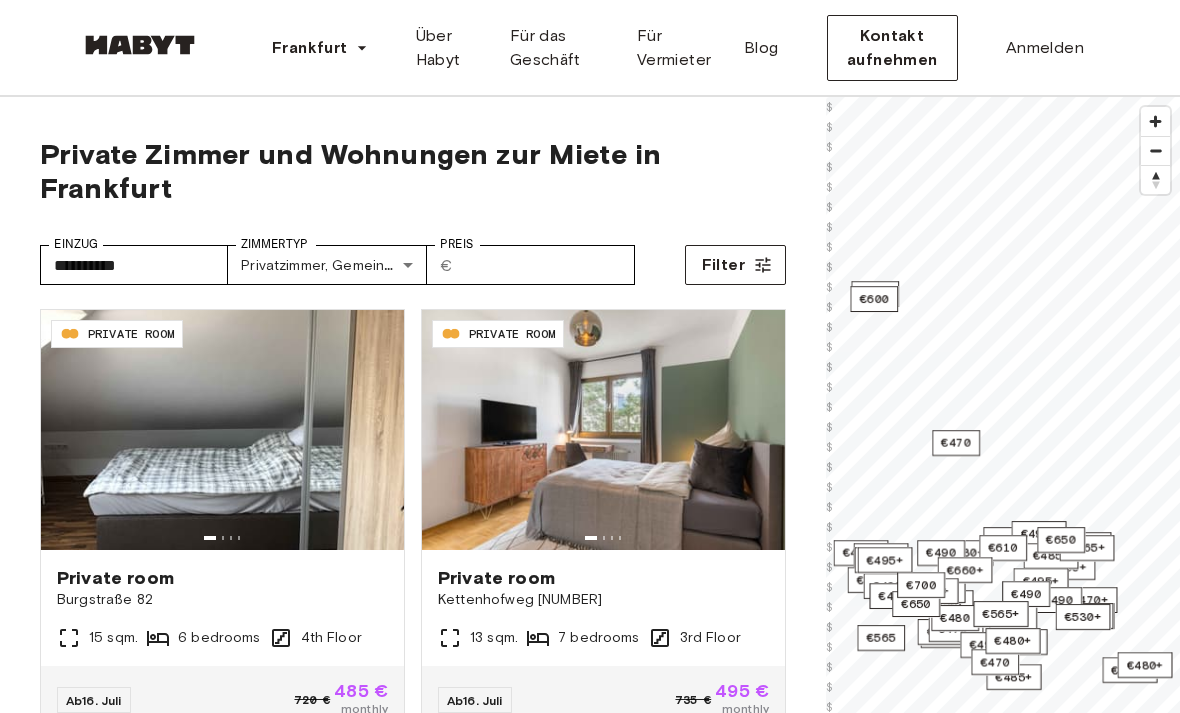 scroll, scrollTop: 0, scrollLeft: 0, axis: both 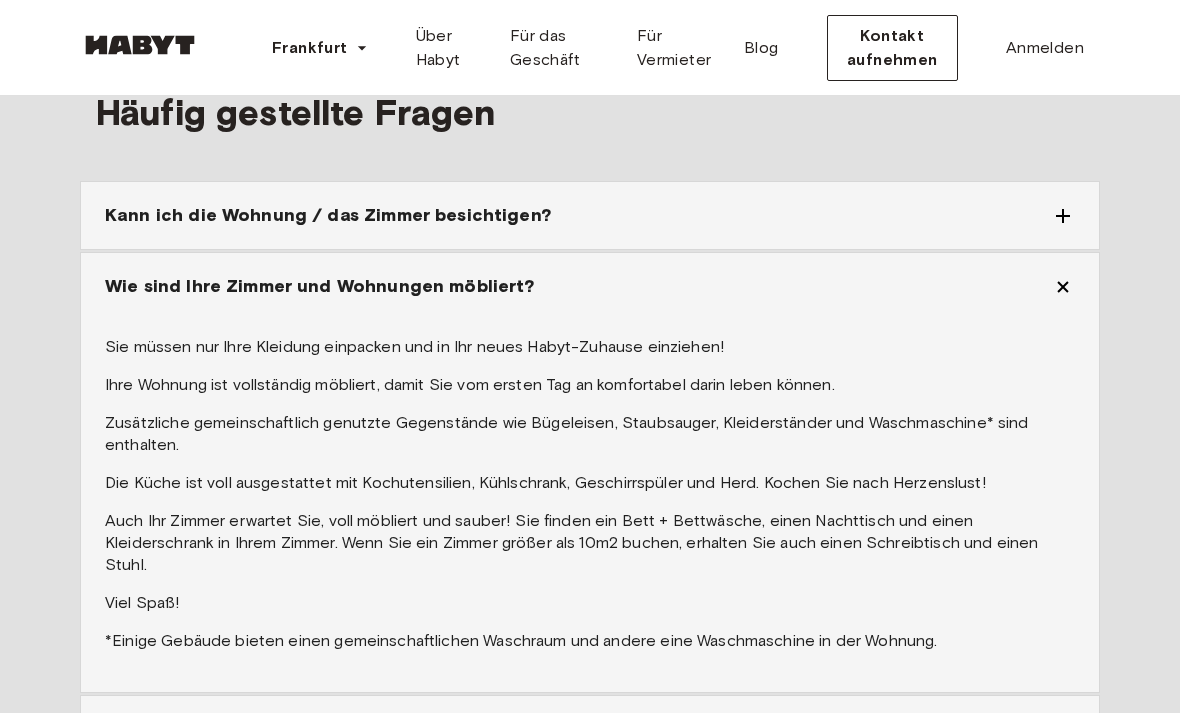 click on "Kann ich die Wohnung / das Zimmer besichtigen?" at bounding box center [578, 216] 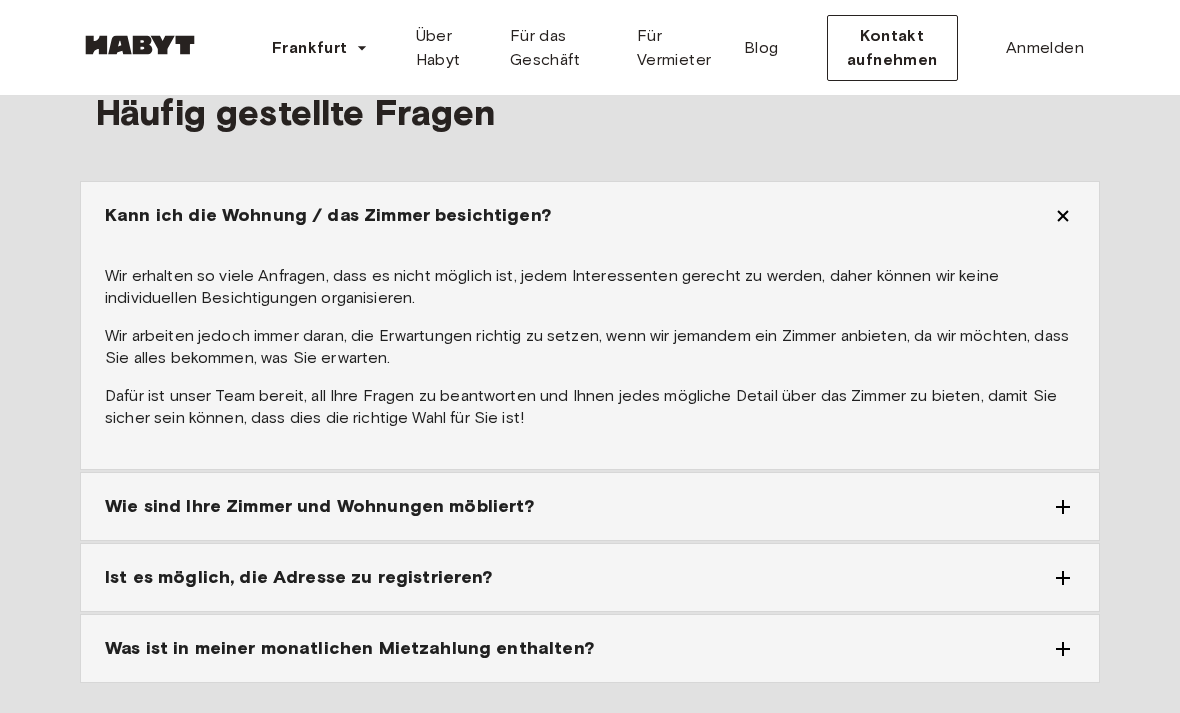 click on "Kann ich die Wohnung / das Zimmer besichtigen?" at bounding box center (590, 215) 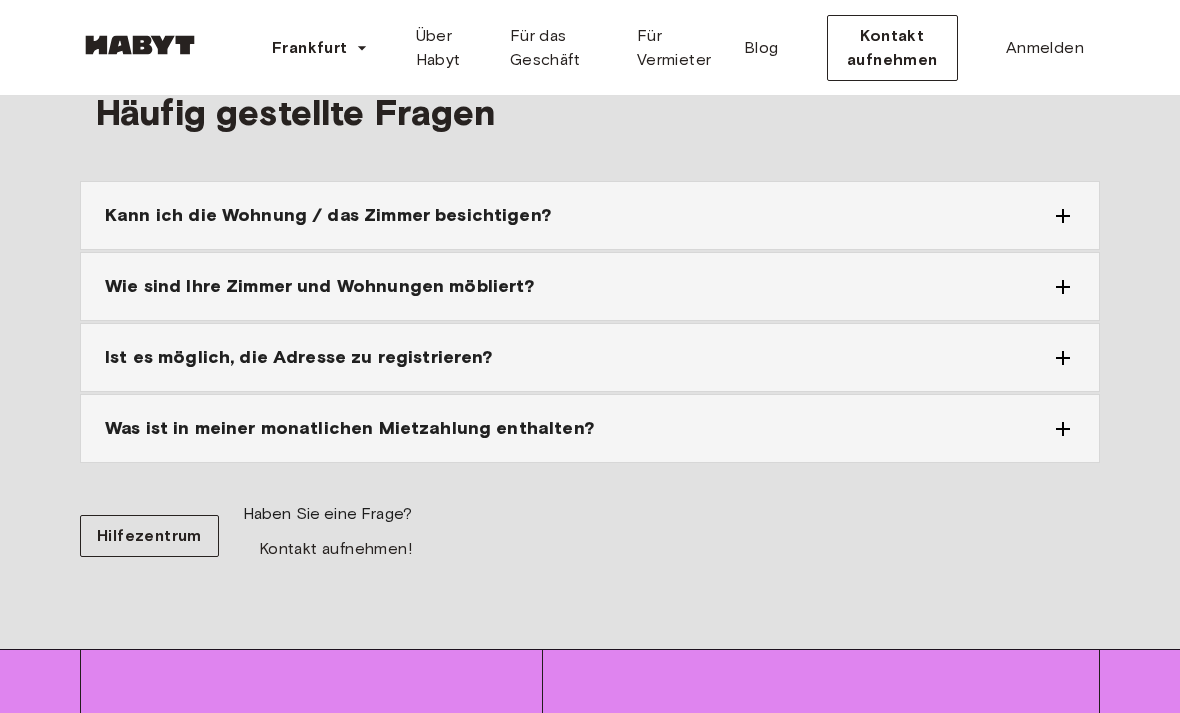 click on "Wie sind Ihre Zimmer und Wohnungen möbliert?" at bounding box center [590, 286] 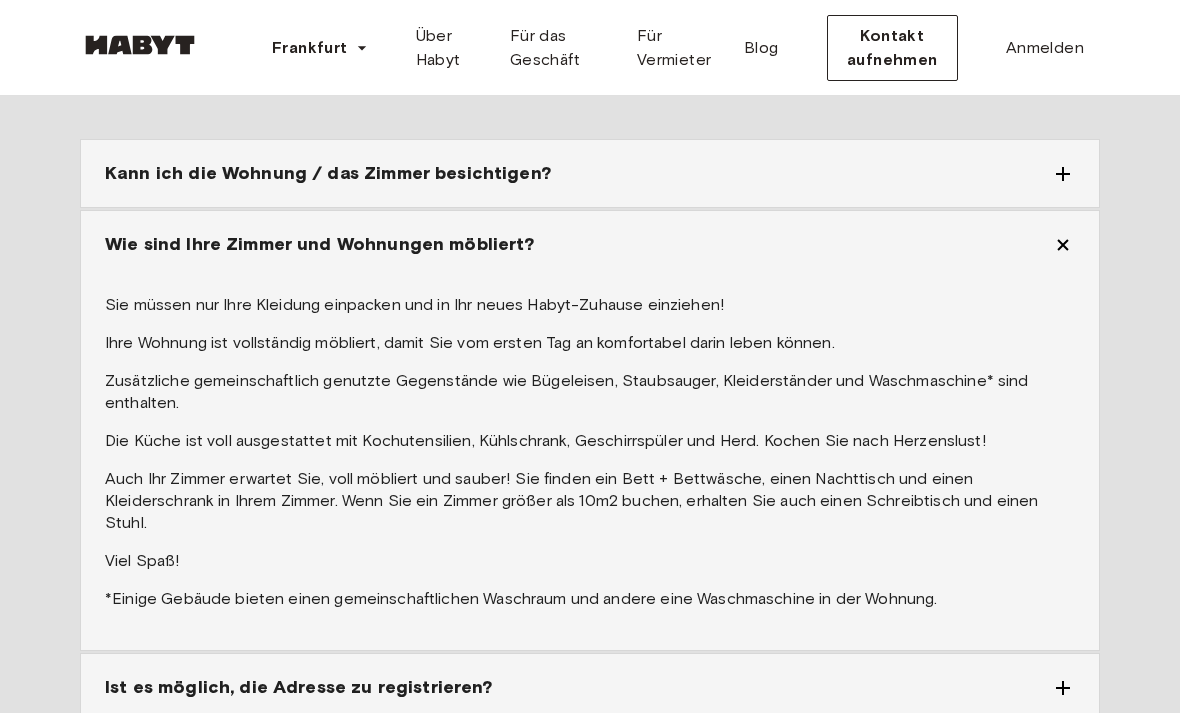 scroll, scrollTop: 2499, scrollLeft: 0, axis: vertical 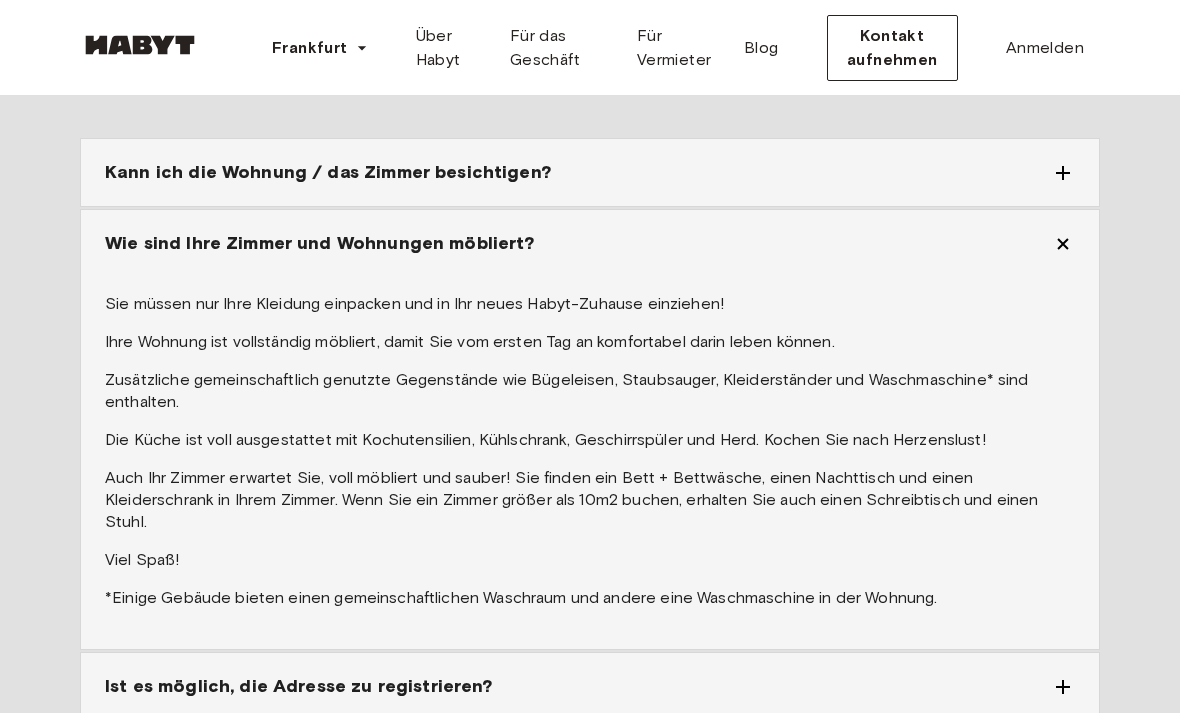 click 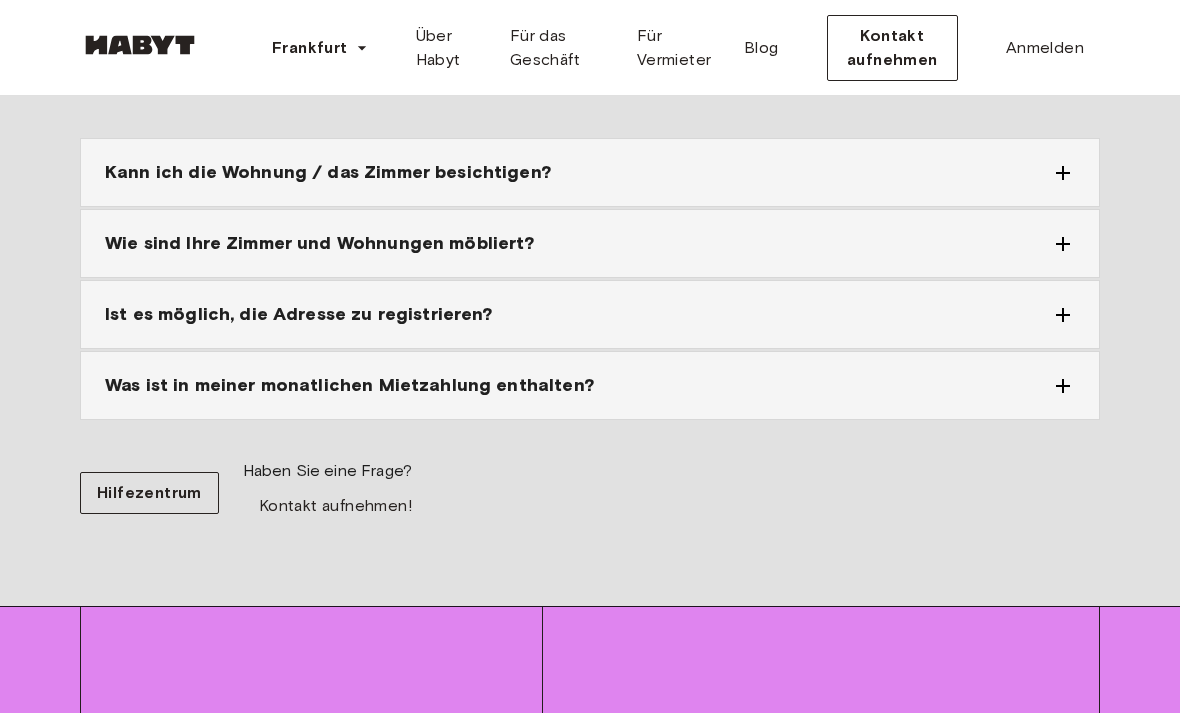 click on "Ist es möglich, die Adresse zu registrieren?" at bounding box center (578, 314) 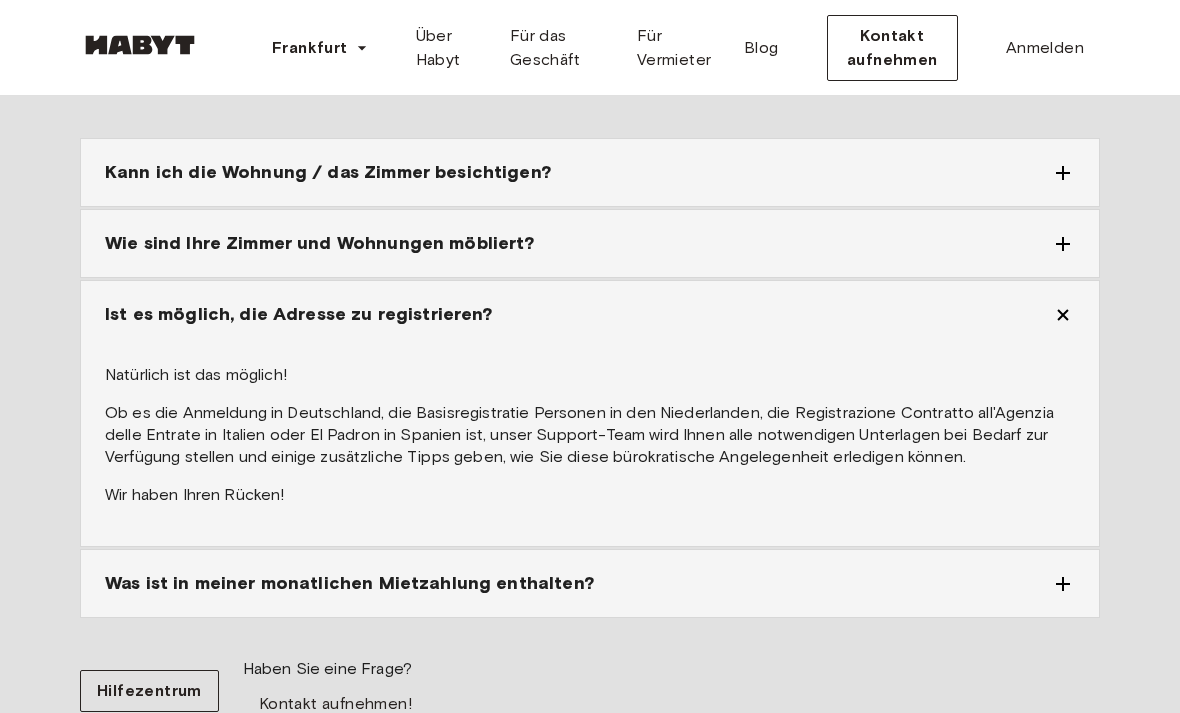 click on "Ist es möglich, die Adresse zu registrieren?" at bounding box center (578, 314) 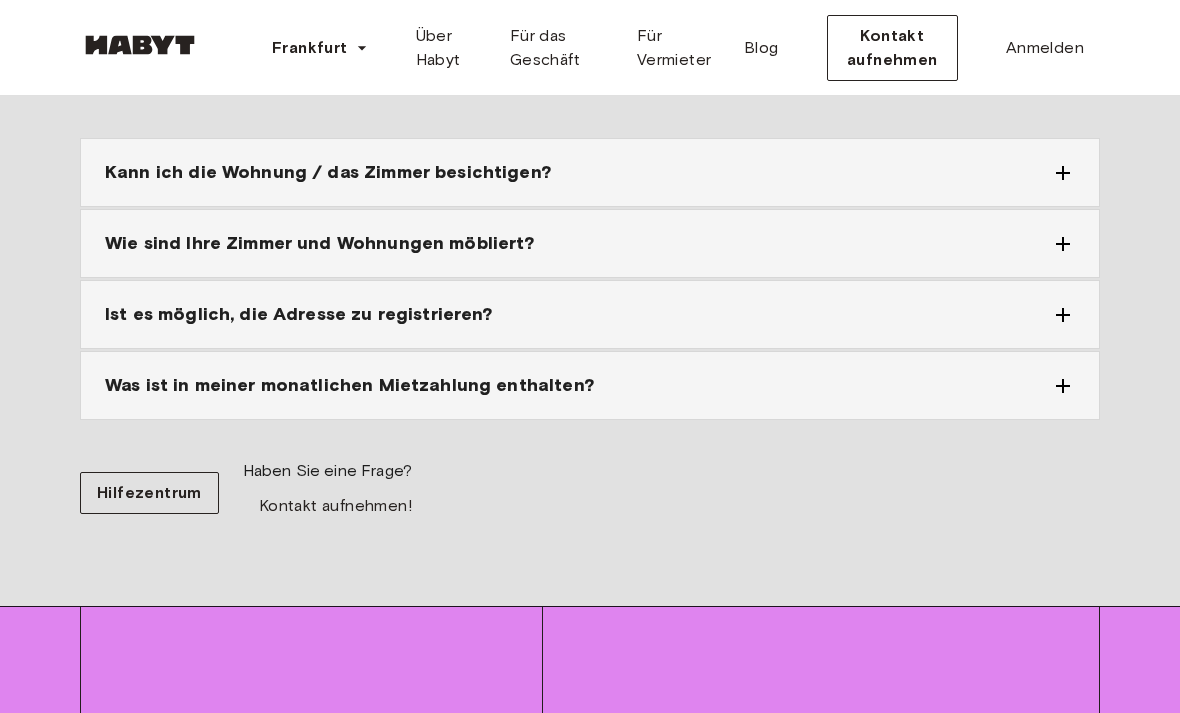 click on "Was ist in meiner monatlichen Mietzahlung enthalten?" at bounding box center [578, 385] 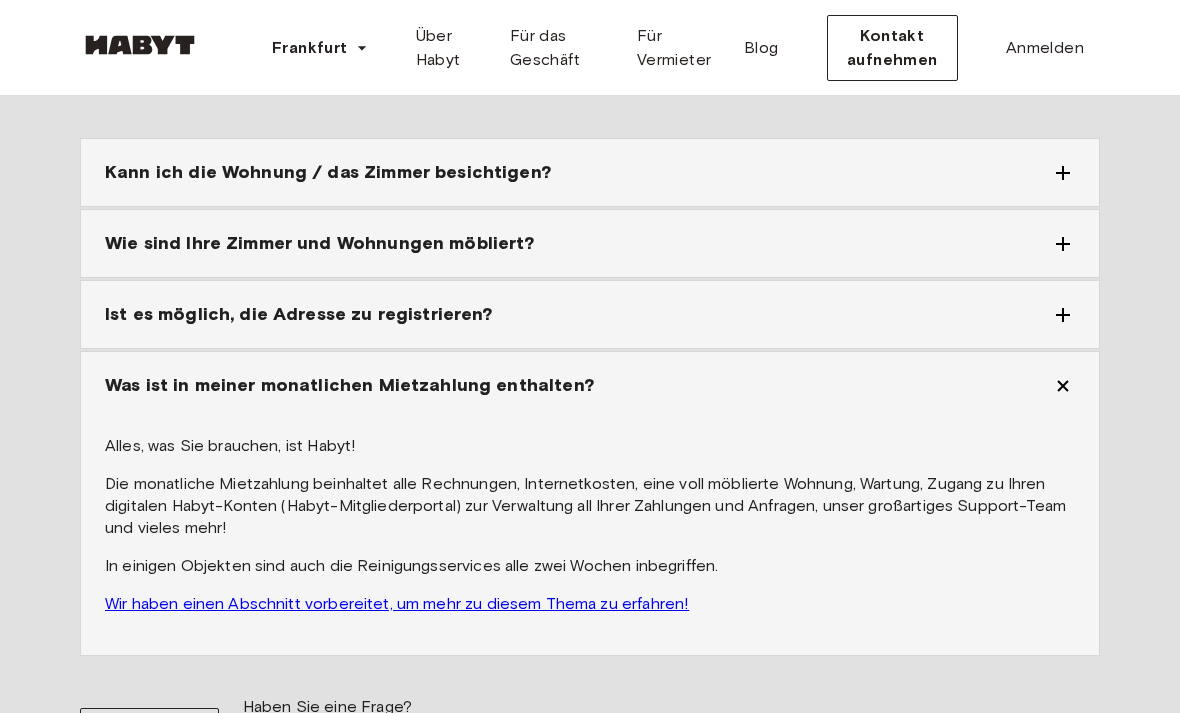 click on "Was ist in meiner monatlichen Mietzahlung enthalten?" at bounding box center (590, 385) 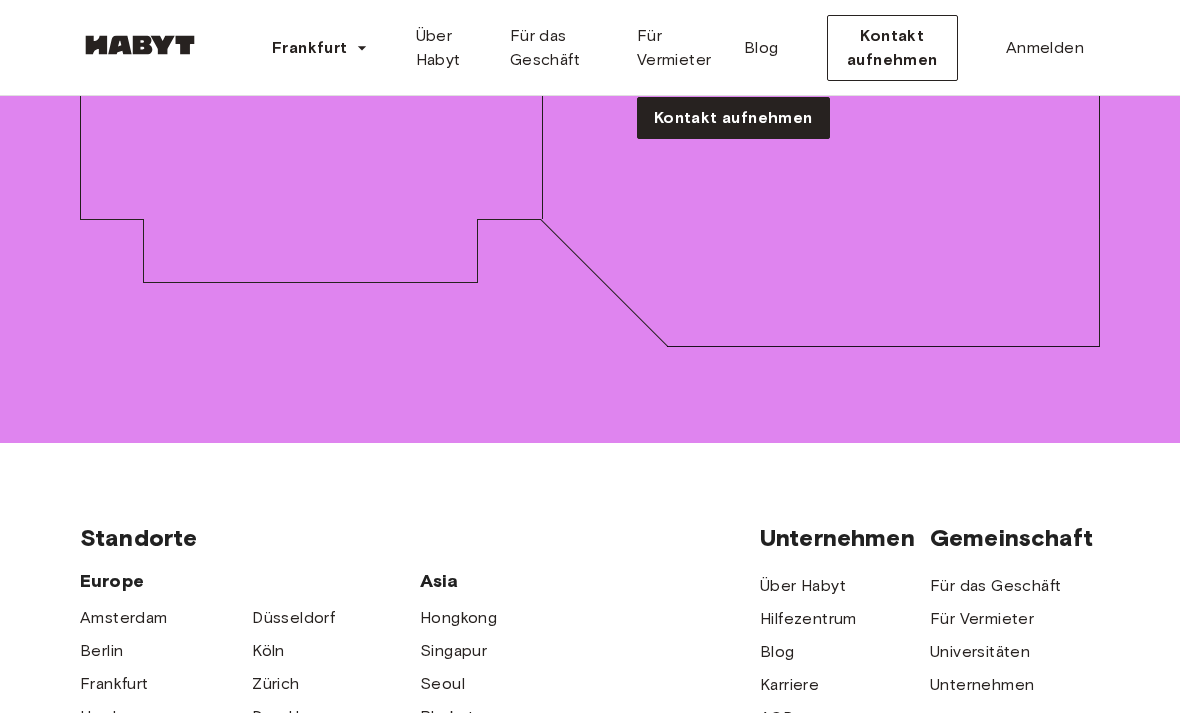 scroll, scrollTop: 3326, scrollLeft: 0, axis: vertical 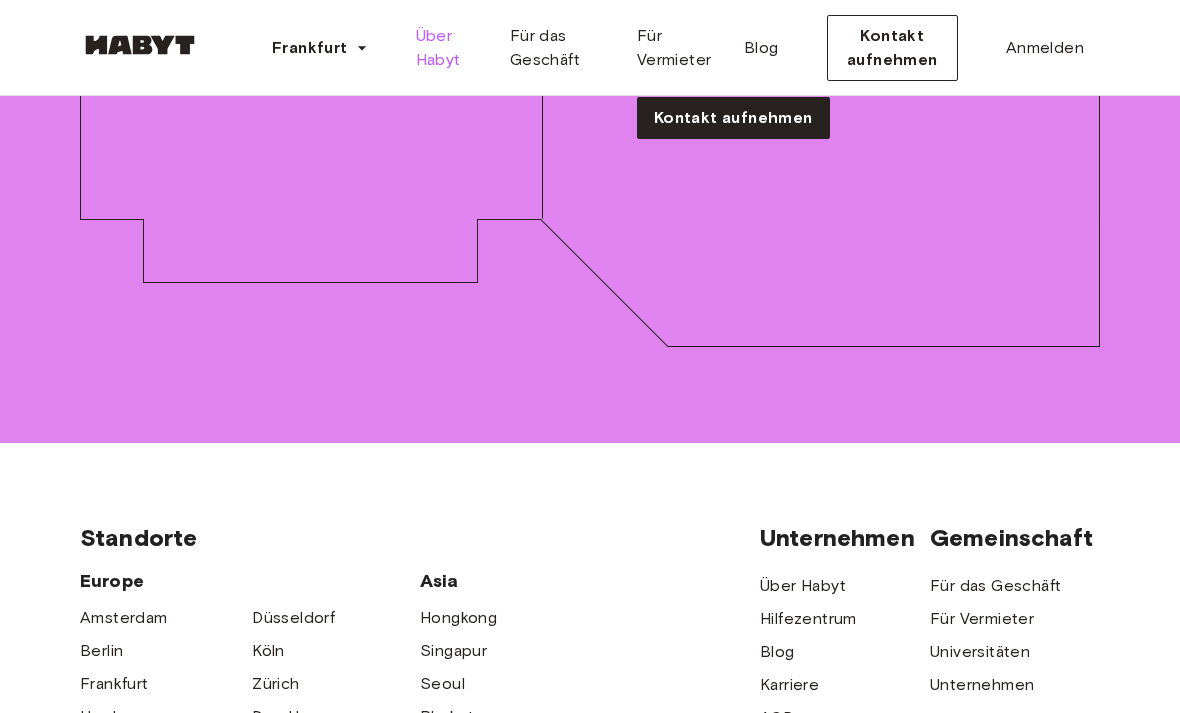 click on "Über Habyt" at bounding box center (447, 48) 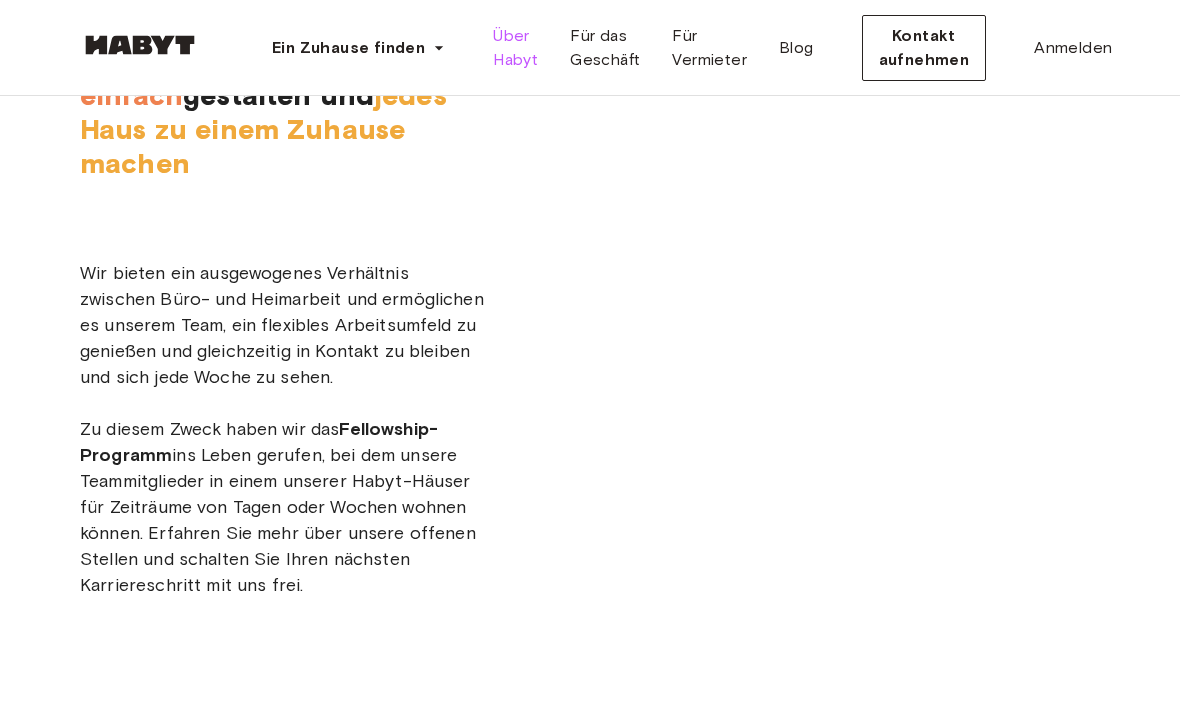 scroll, scrollTop: 0, scrollLeft: 0, axis: both 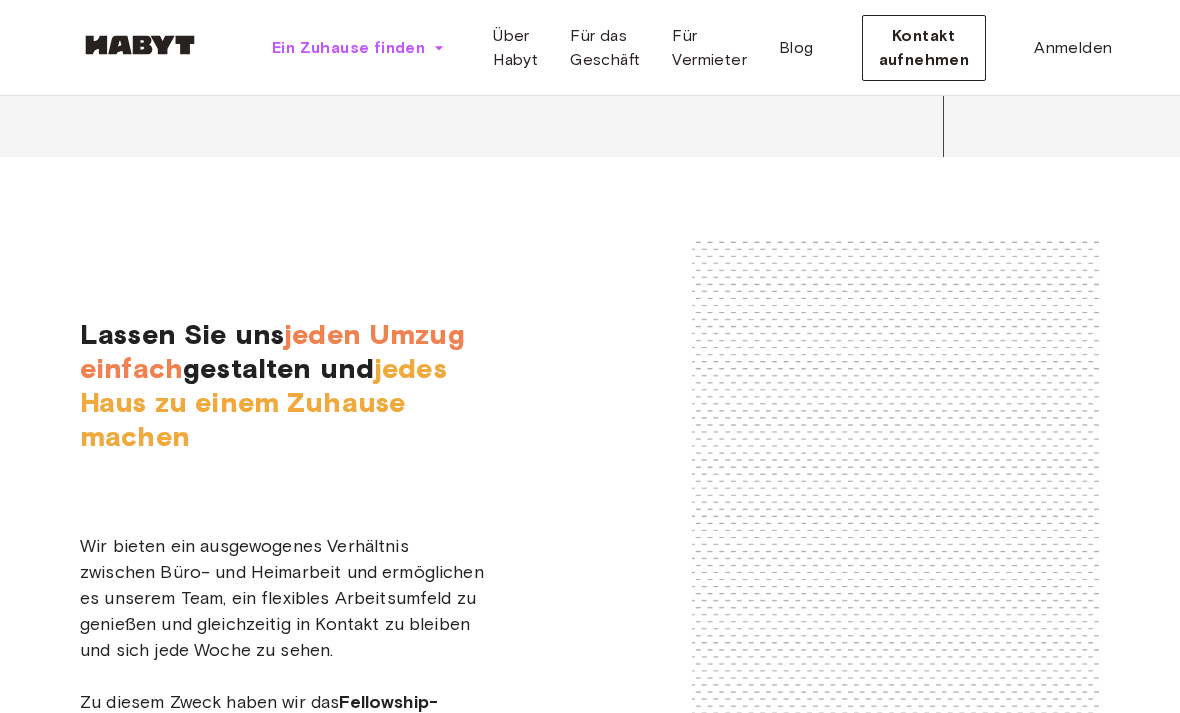 click on "Ein Zuhause finden" at bounding box center [348, 48] 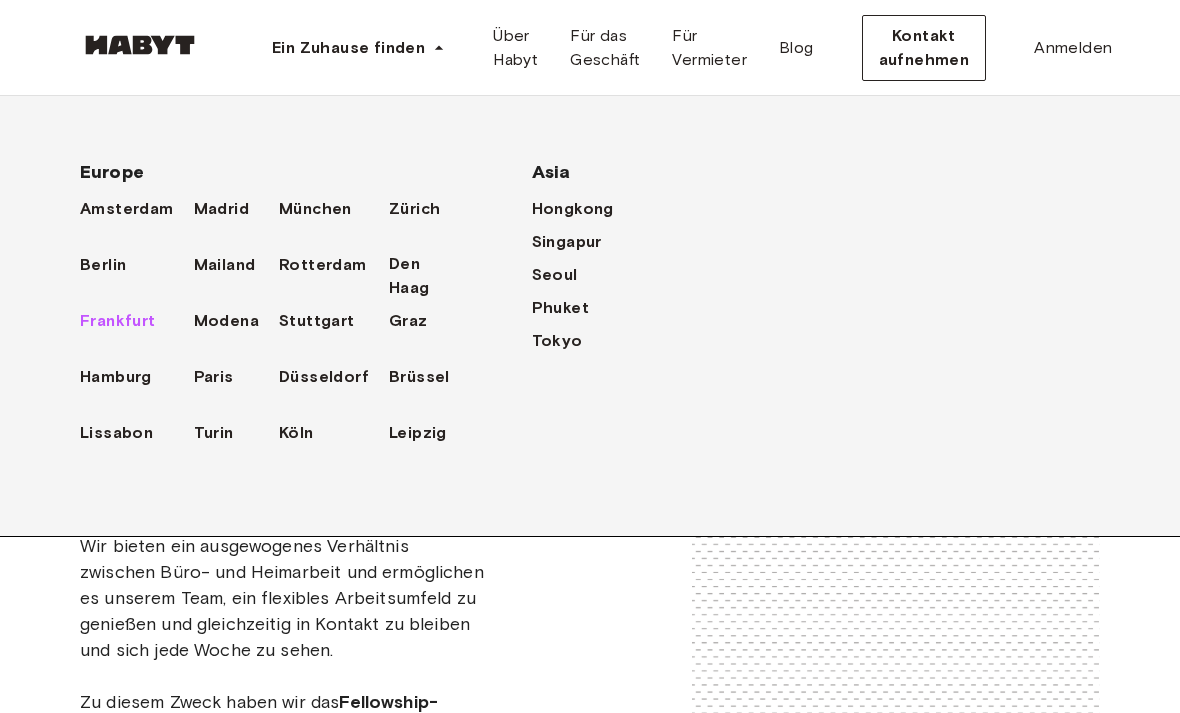 click on "Frankfurt" at bounding box center [118, 321] 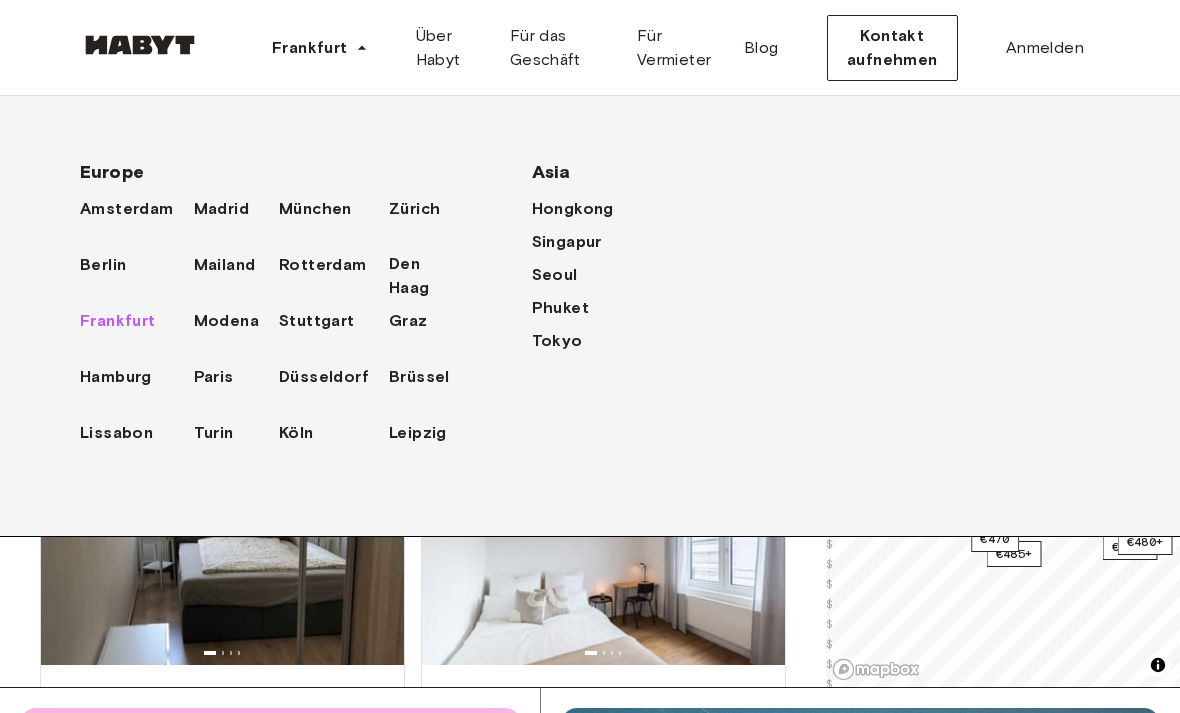scroll, scrollTop: 319, scrollLeft: 0, axis: vertical 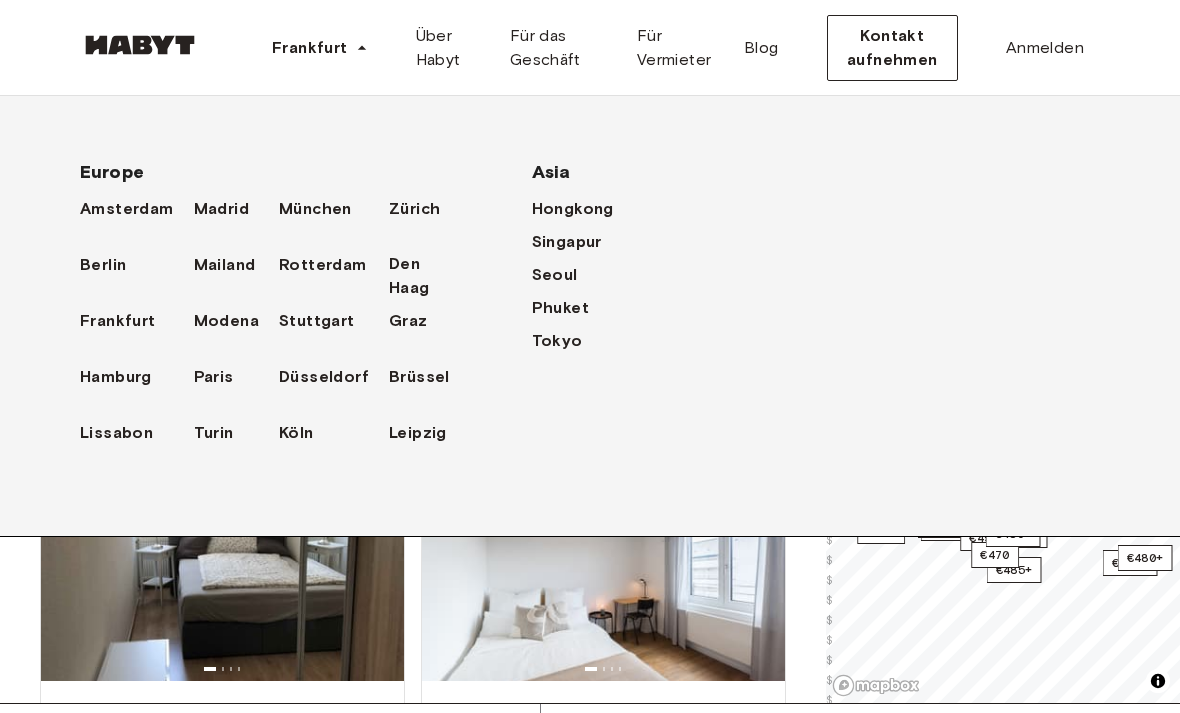 click on "Private room Gref-Völsing-Straße [NUMBER] [NUMBER] sqm. [NUMBER] bedrooms [NUMBER] Floor" at bounding box center [603, 739] 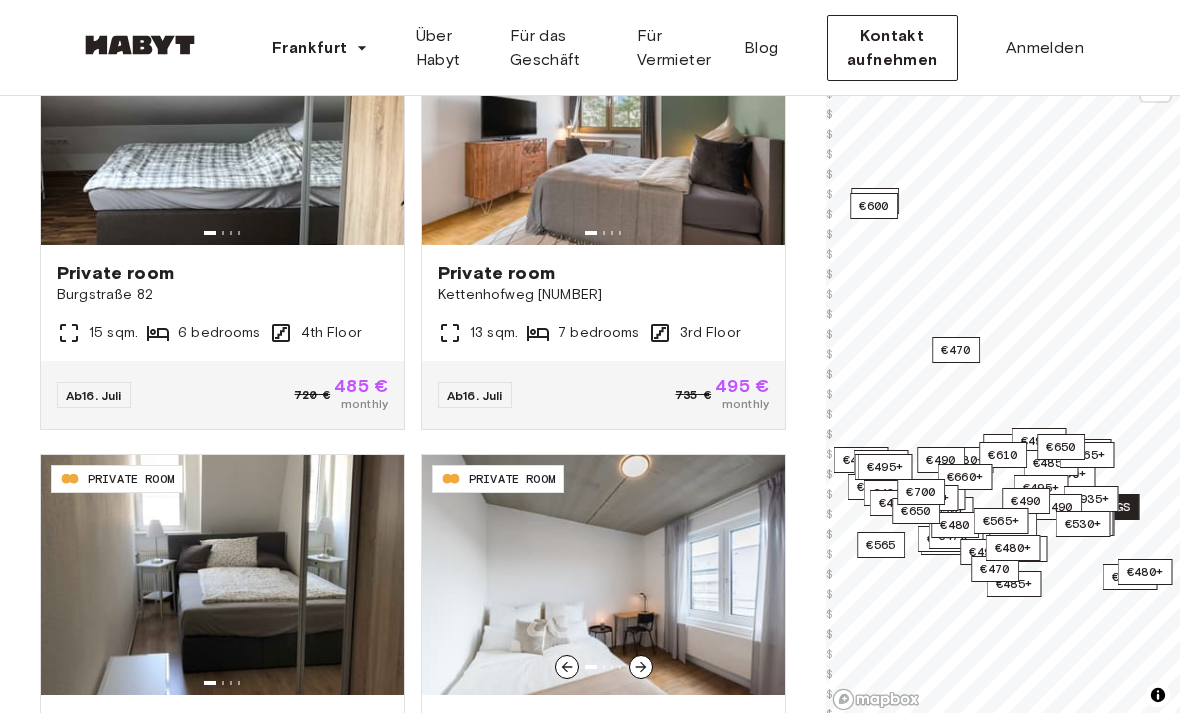 scroll, scrollTop: 238, scrollLeft: 0, axis: vertical 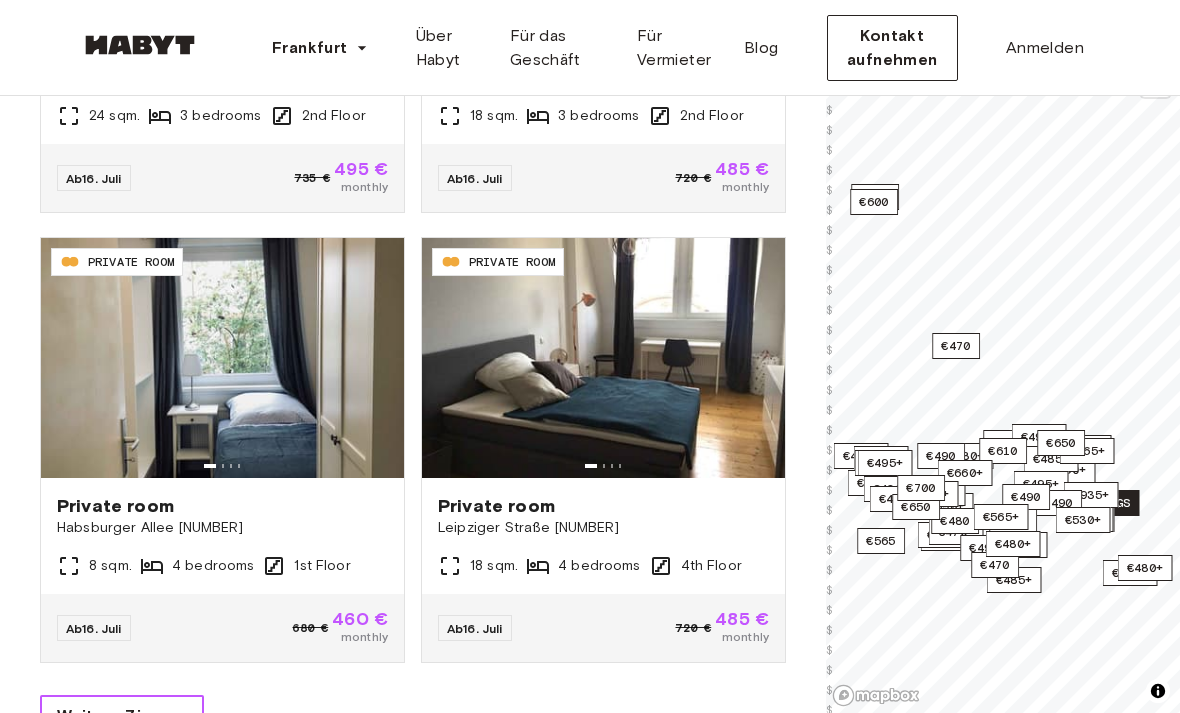 click on "Weitere Zimmer" at bounding box center [122, 717] 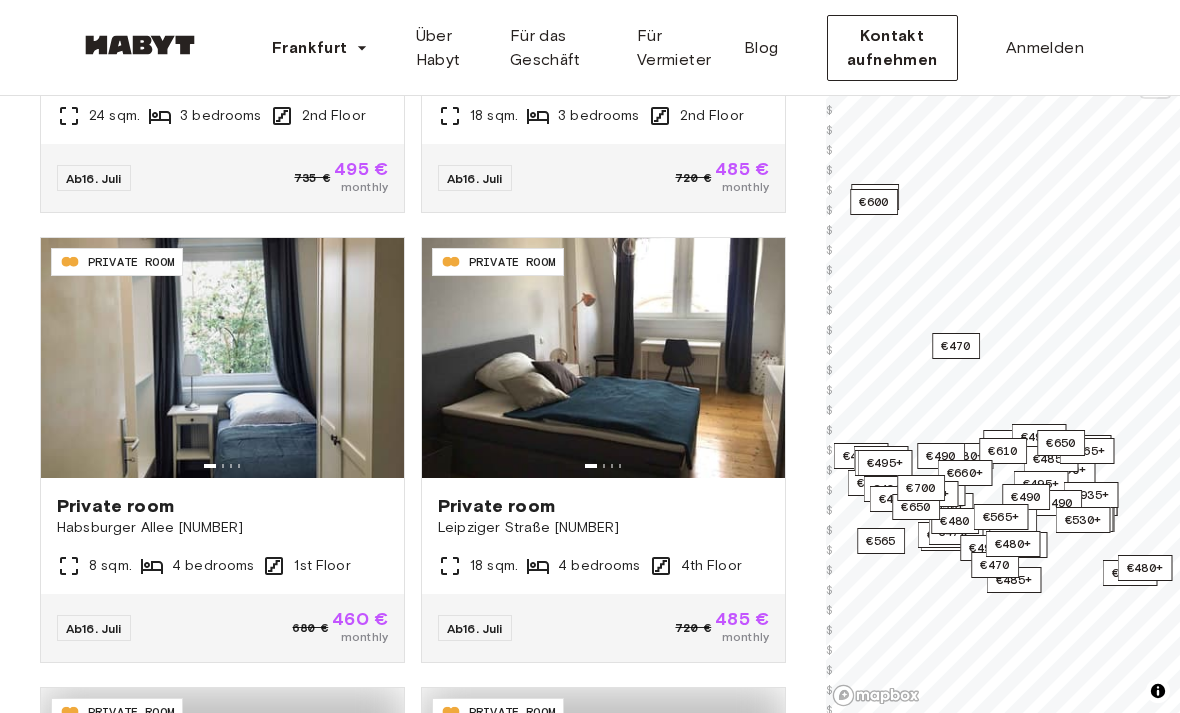 scroll, scrollTop: 309, scrollLeft: 0, axis: vertical 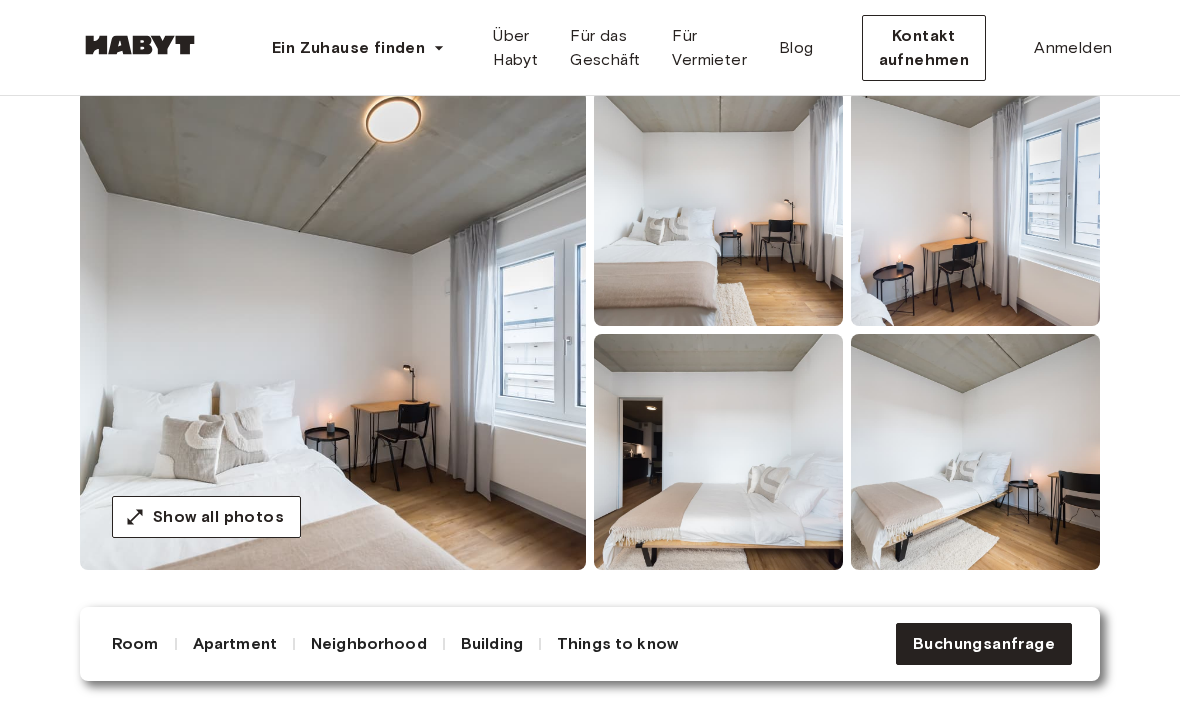 click at bounding box center [718, 208] 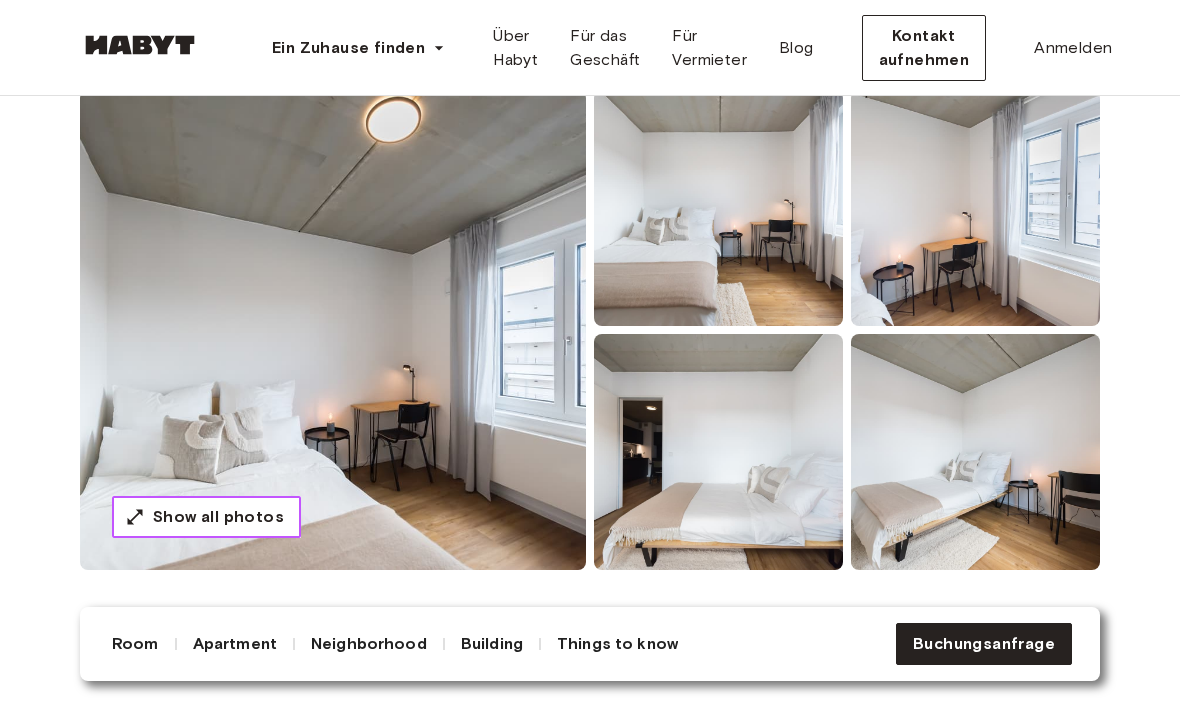click on "Show all photos" at bounding box center [218, 517] 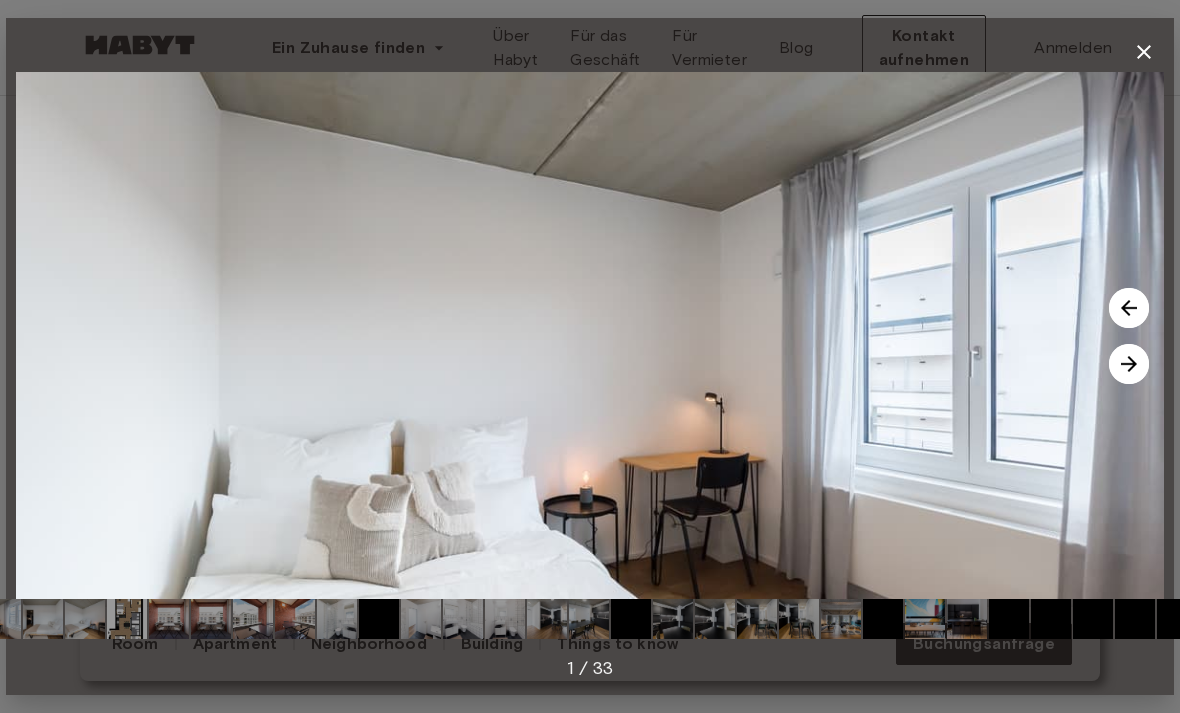 click at bounding box center [1129, 364] 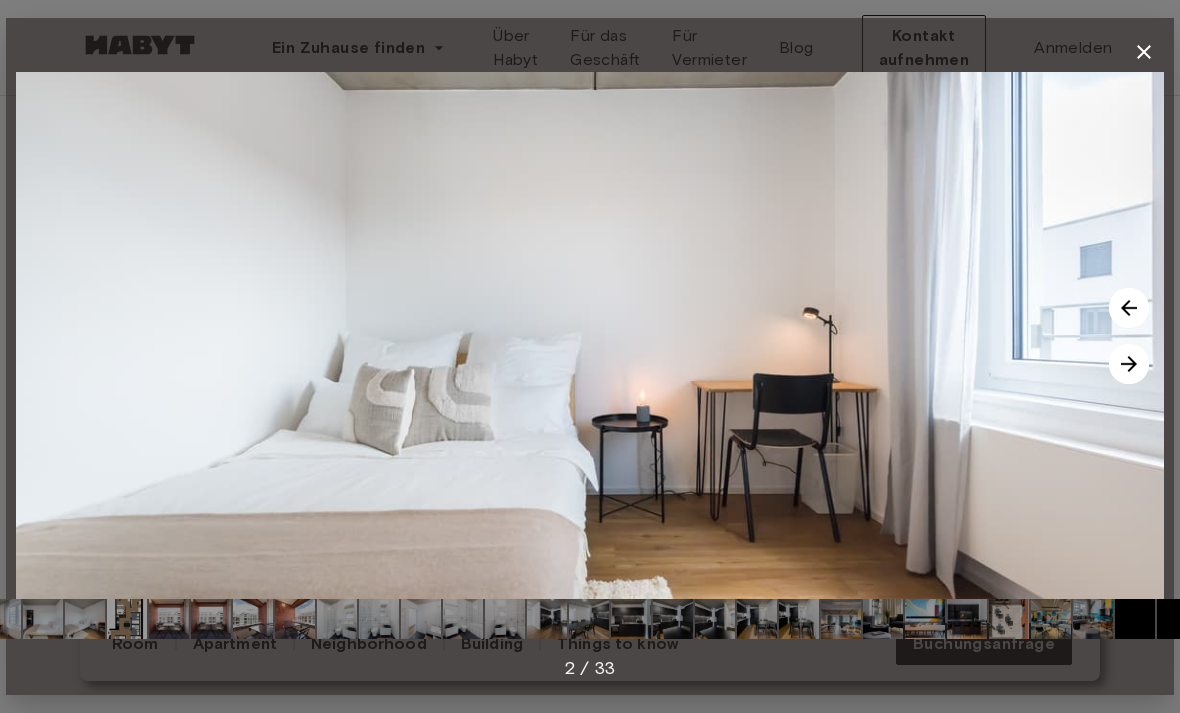 click at bounding box center [1129, 364] 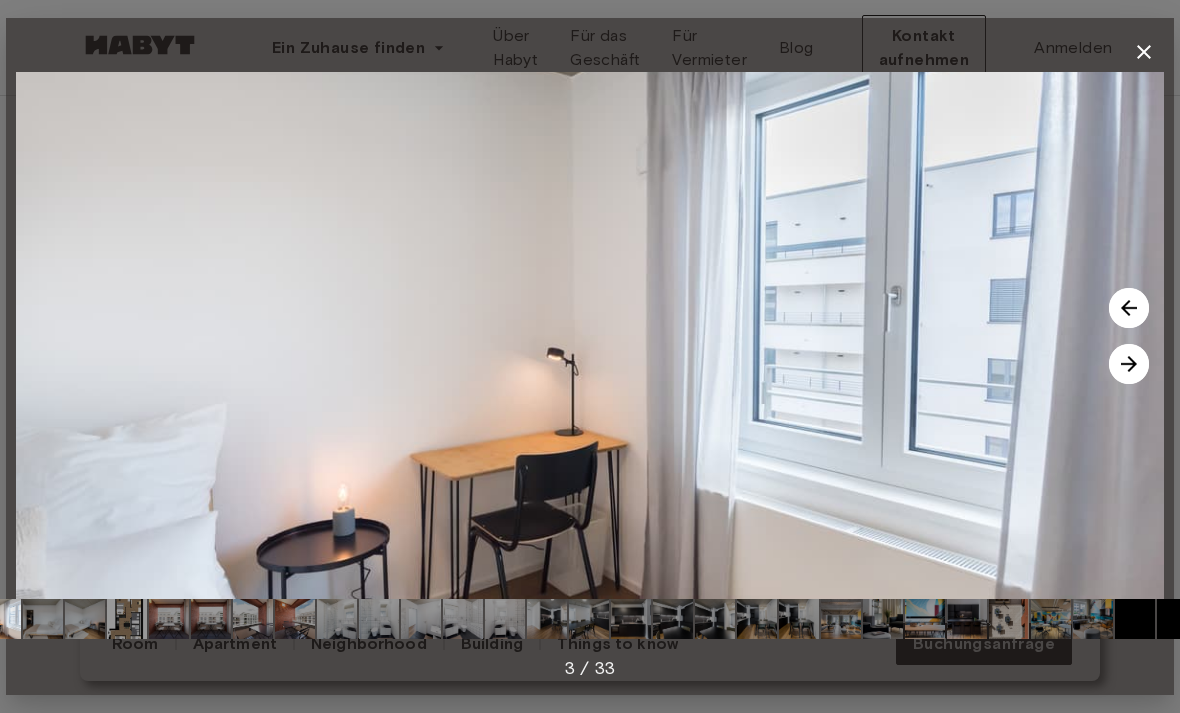 click at bounding box center (1129, 364) 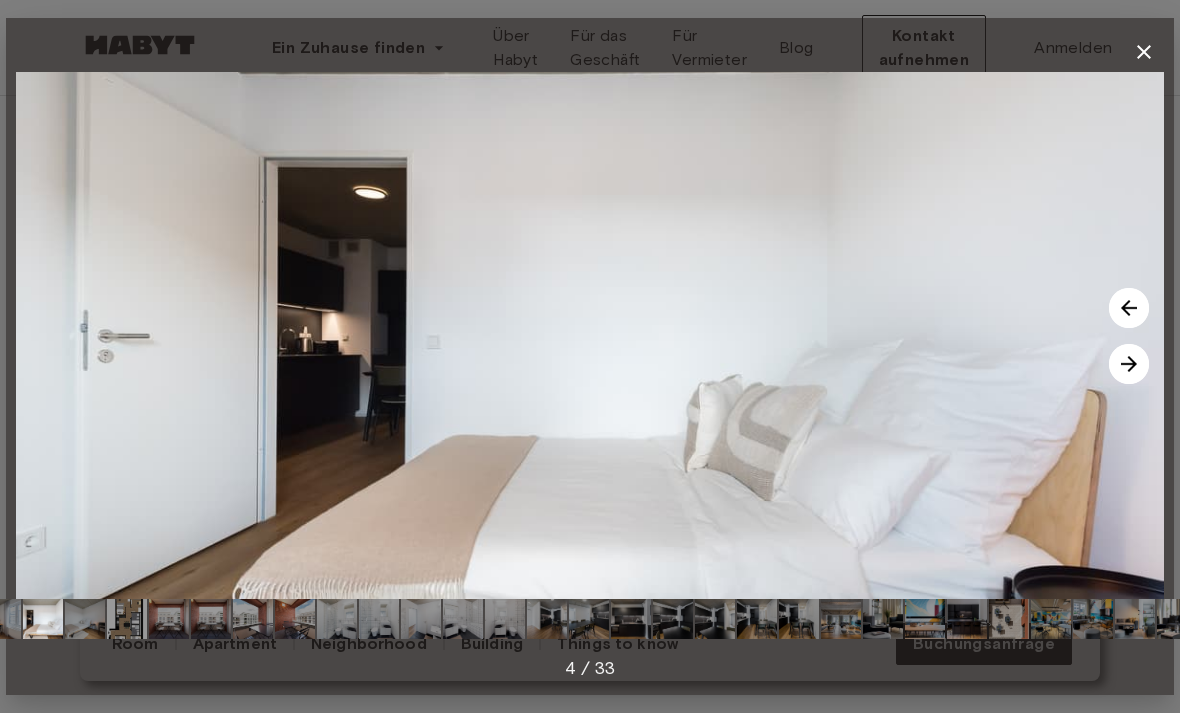 click at bounding box center (1129, 364) 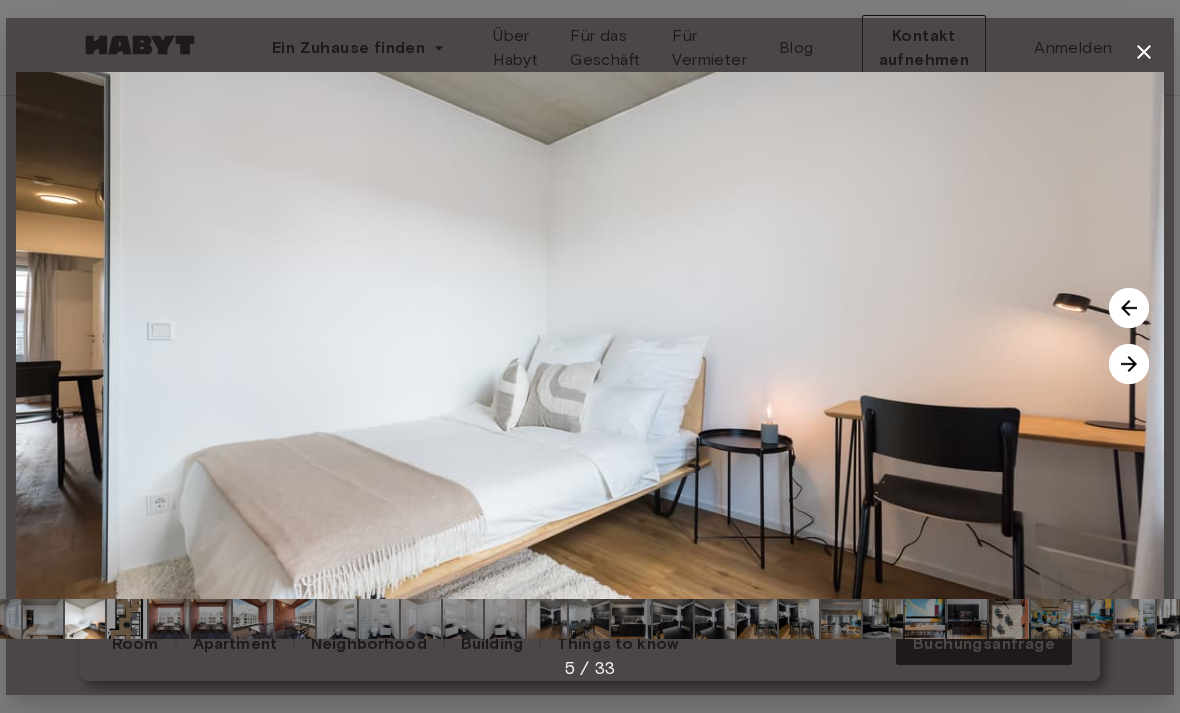 click at bounding box center (1129, 364) 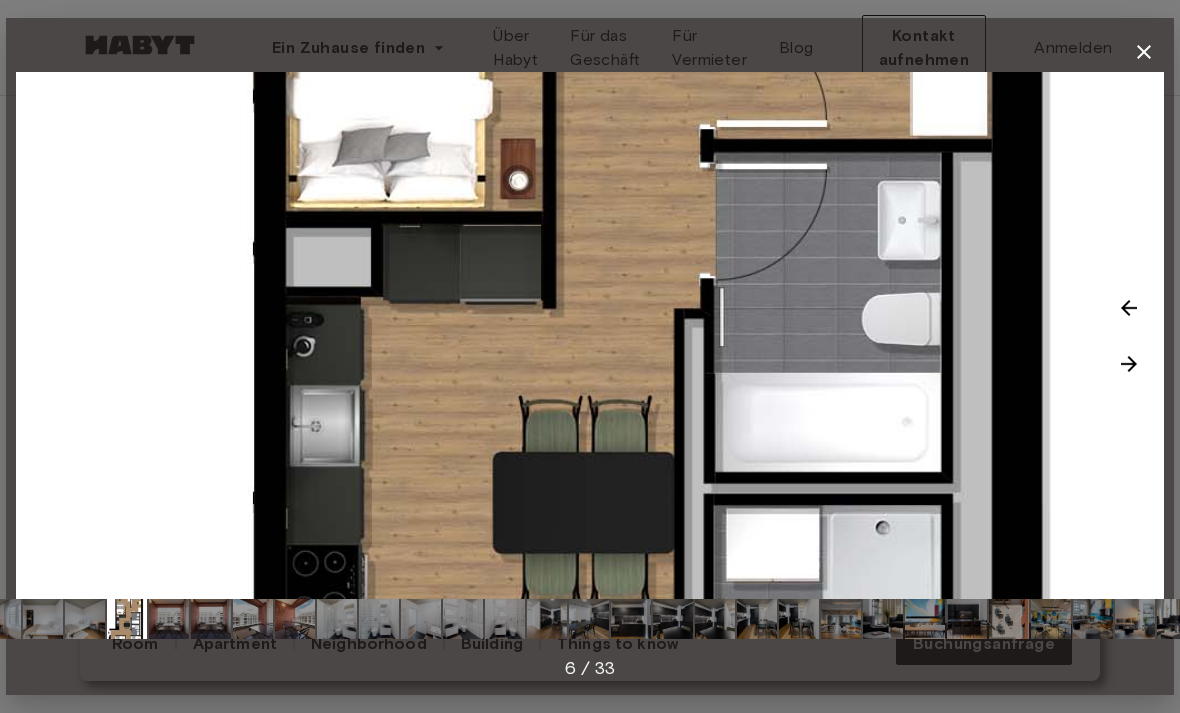 click at bounding box center (590, 335) 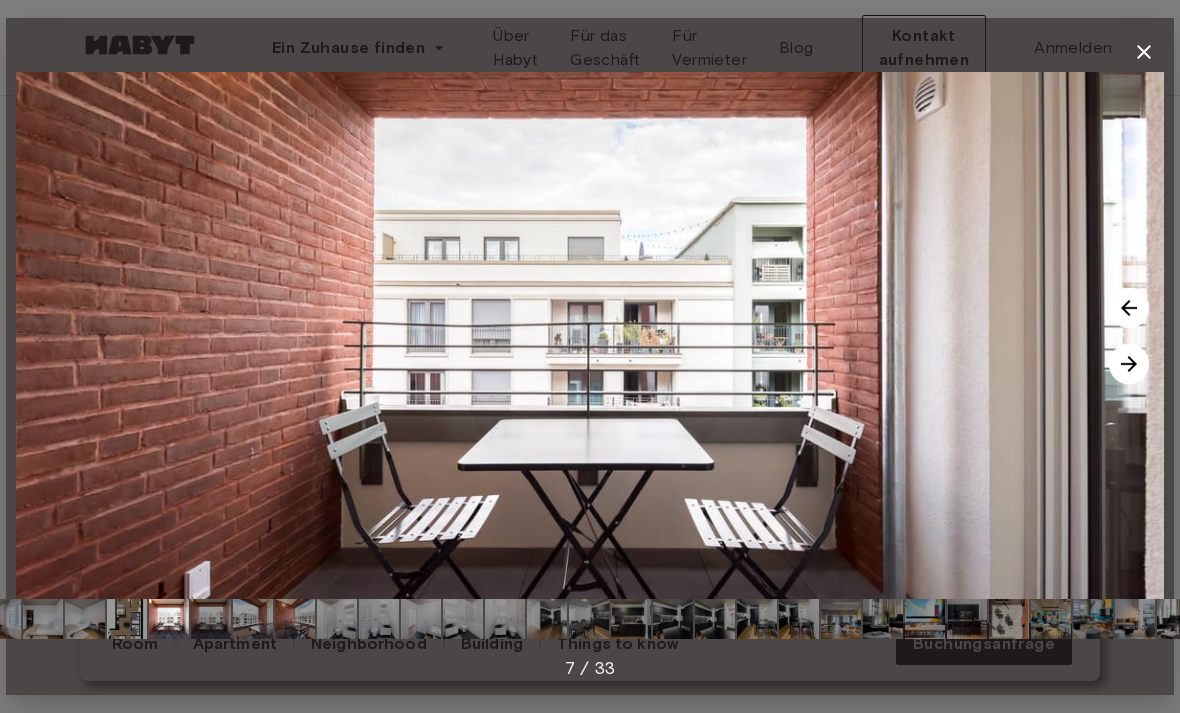 click at bounding box center (1129, 364) 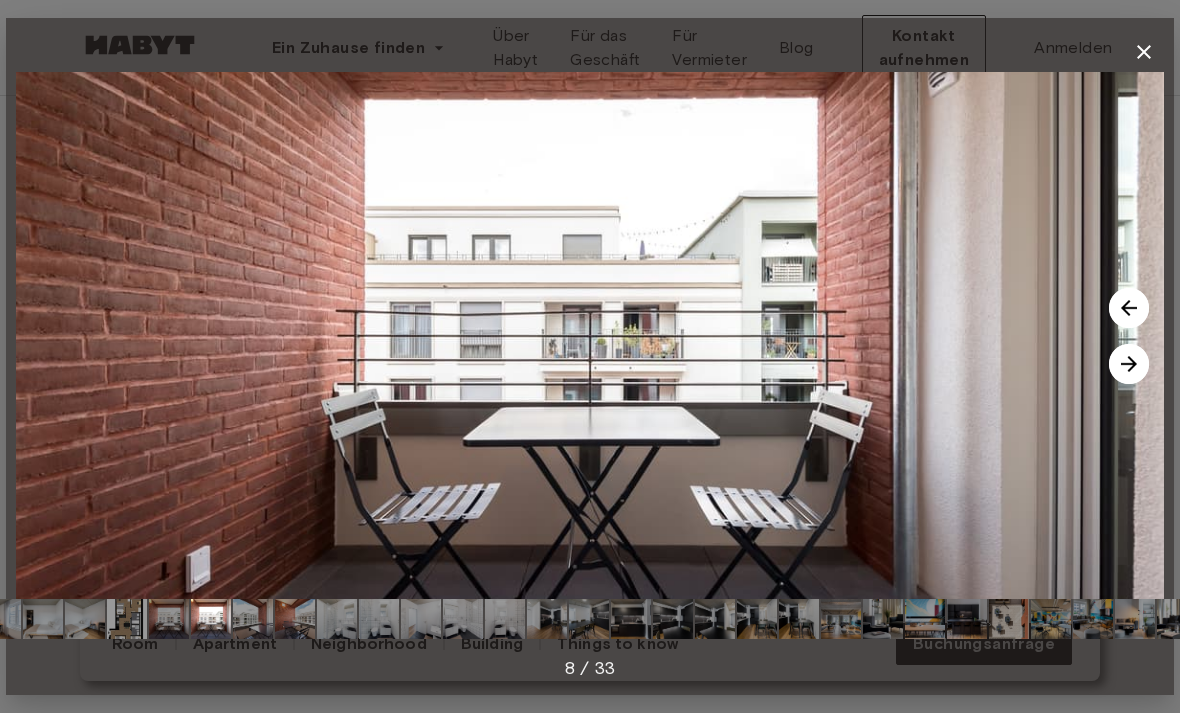click at bounding box center [1129, 364] 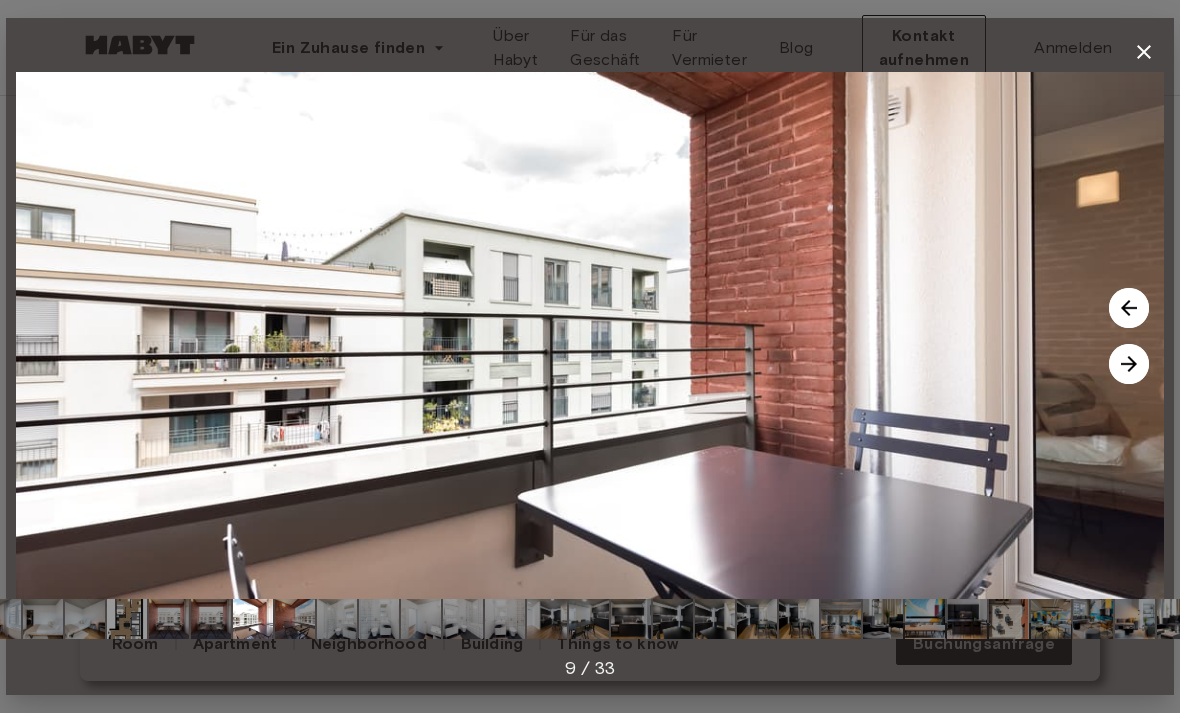 click at bounding box center [1129, 364] 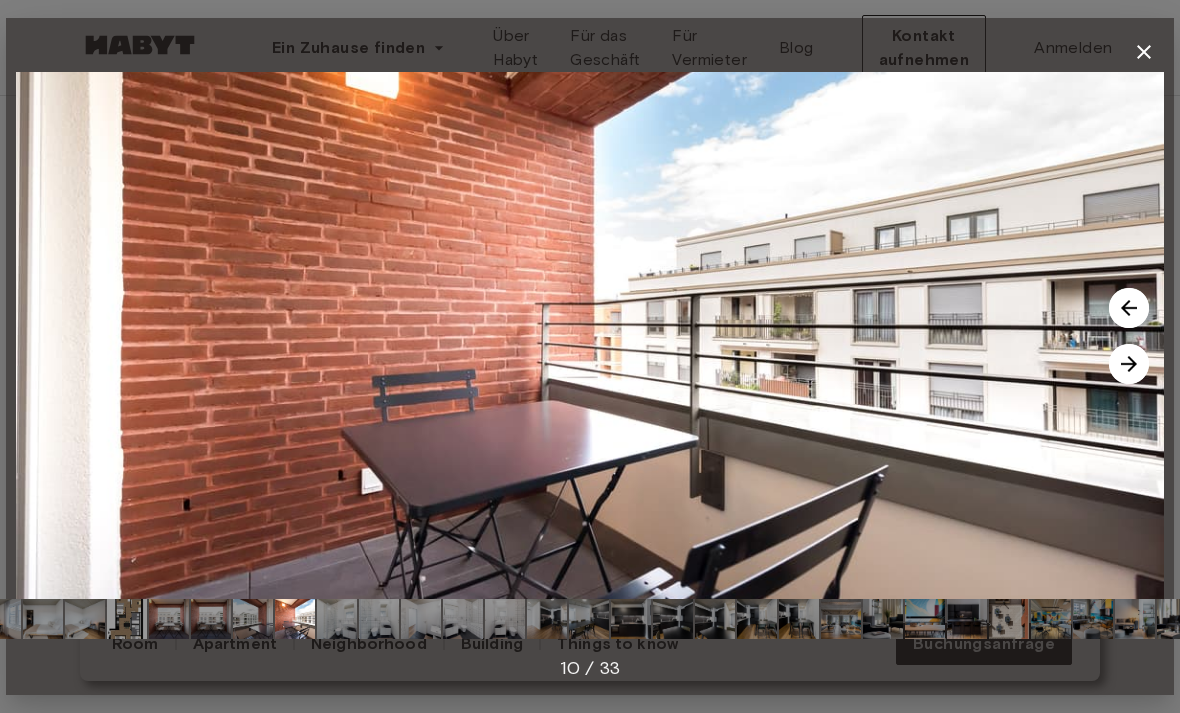 click at bounding box center [1129, 364] 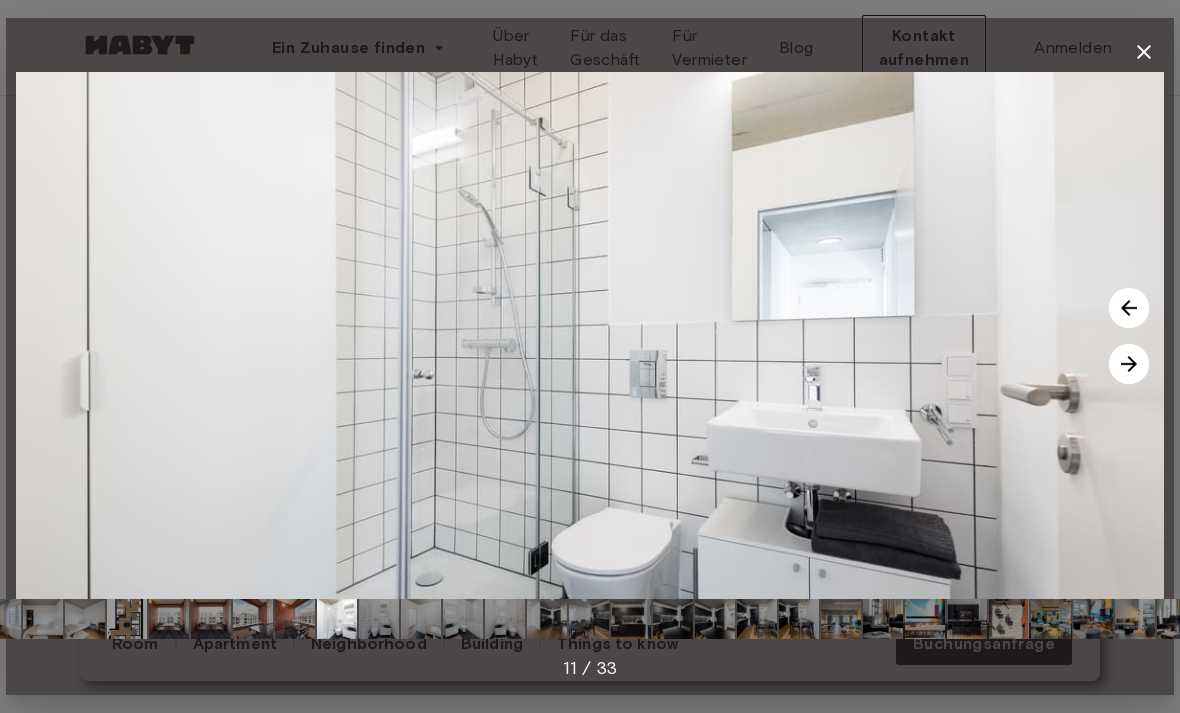 click at bounding box center (1129, 364) 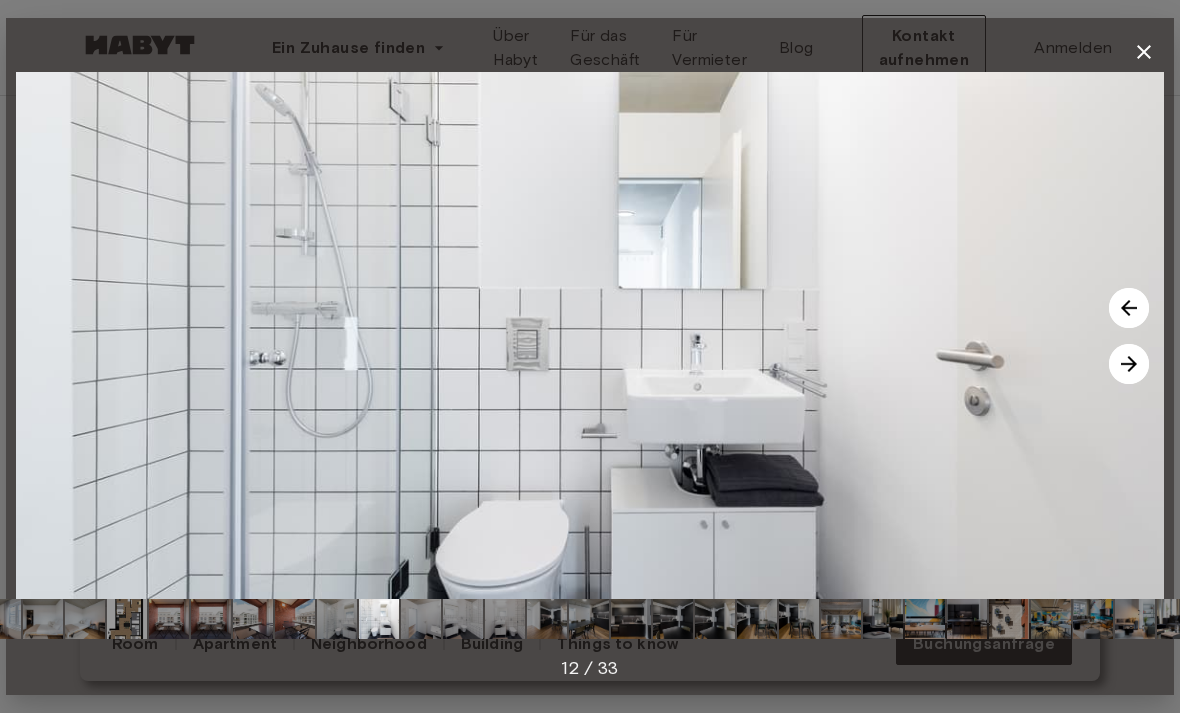 click at bounding box center (1129, 364) 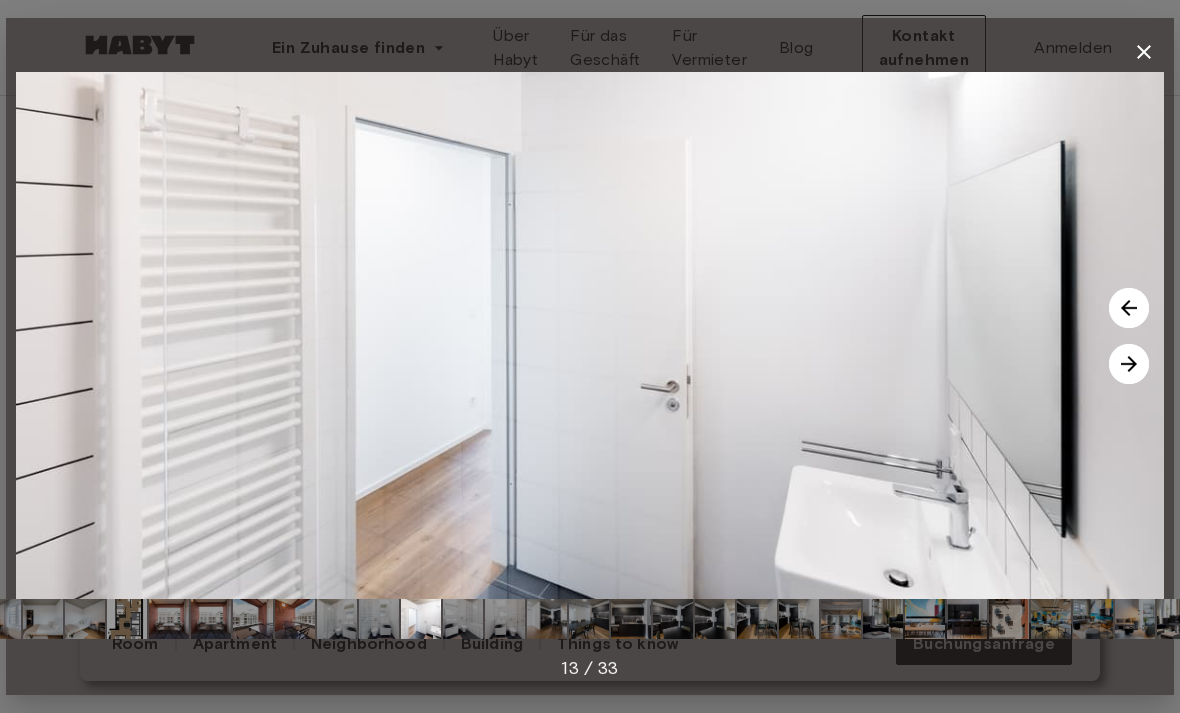 click at bounding box center (1129, 364) 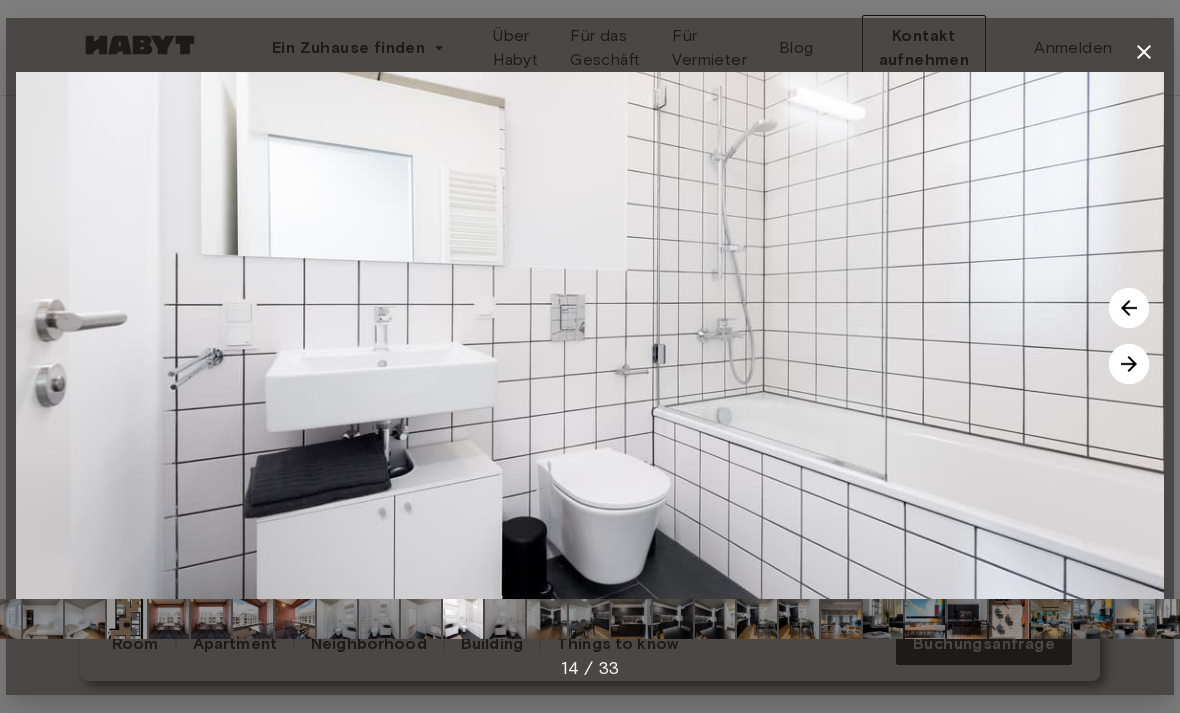 click at bounding box center [1129, 364] 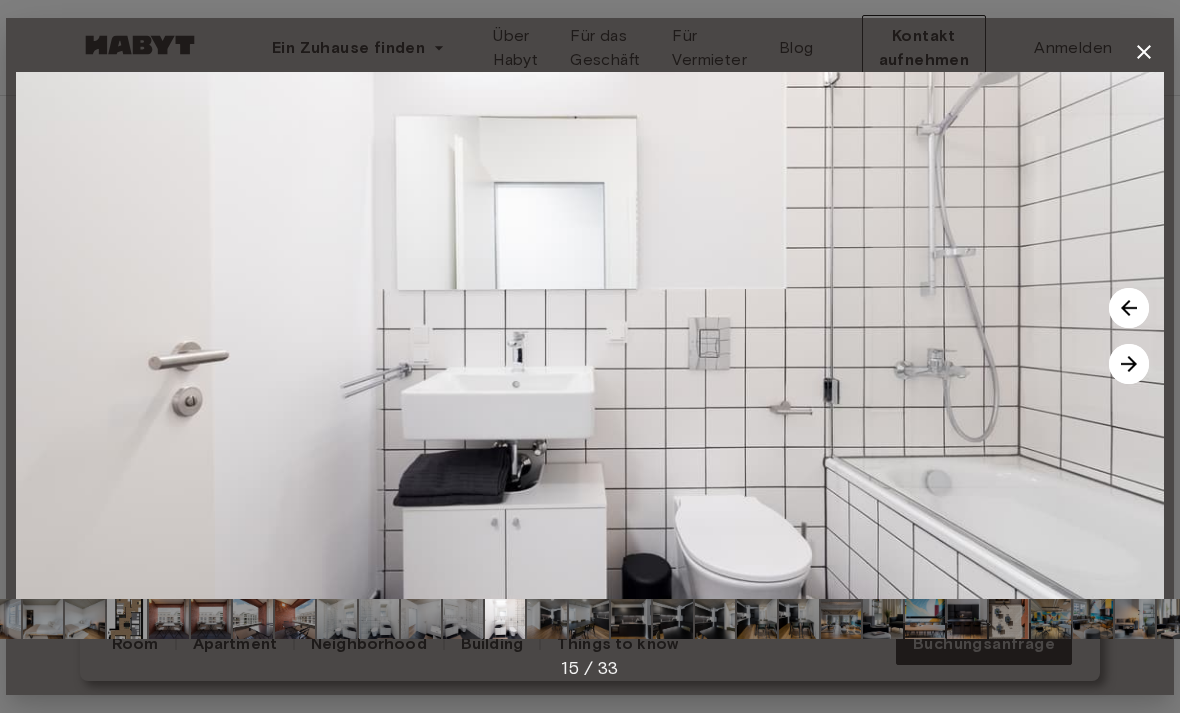 click at bounding box center (1129, 364) 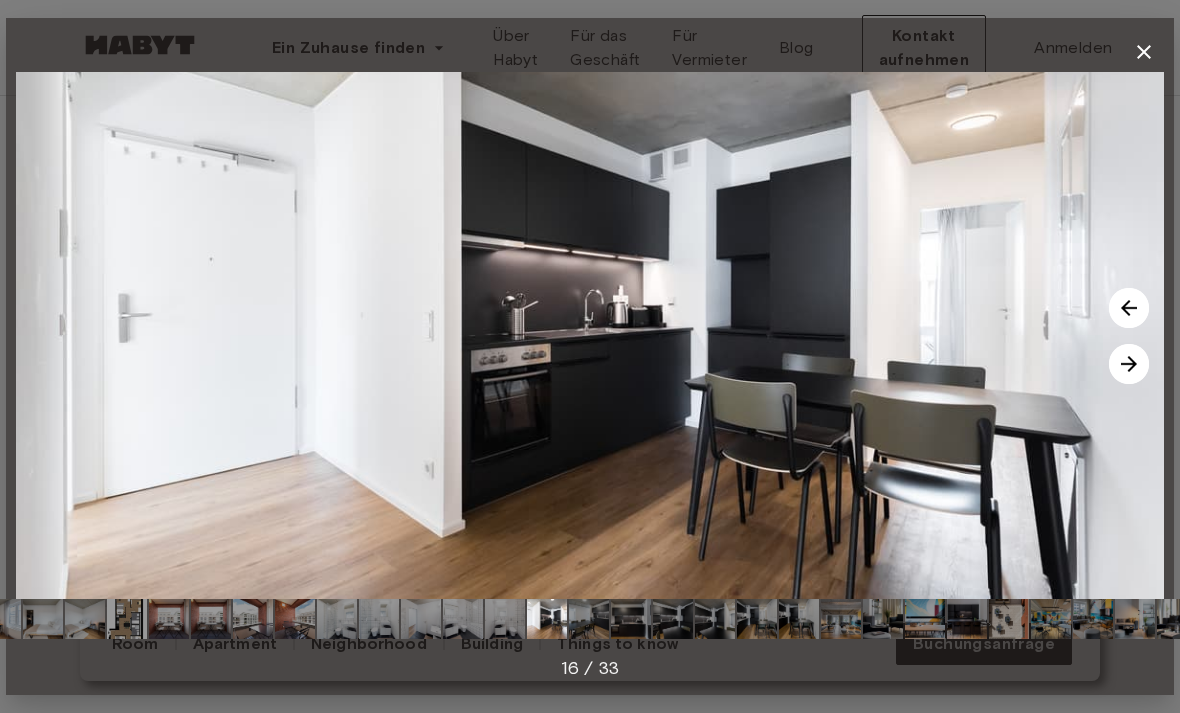 click at bounding box center (1129, 364) 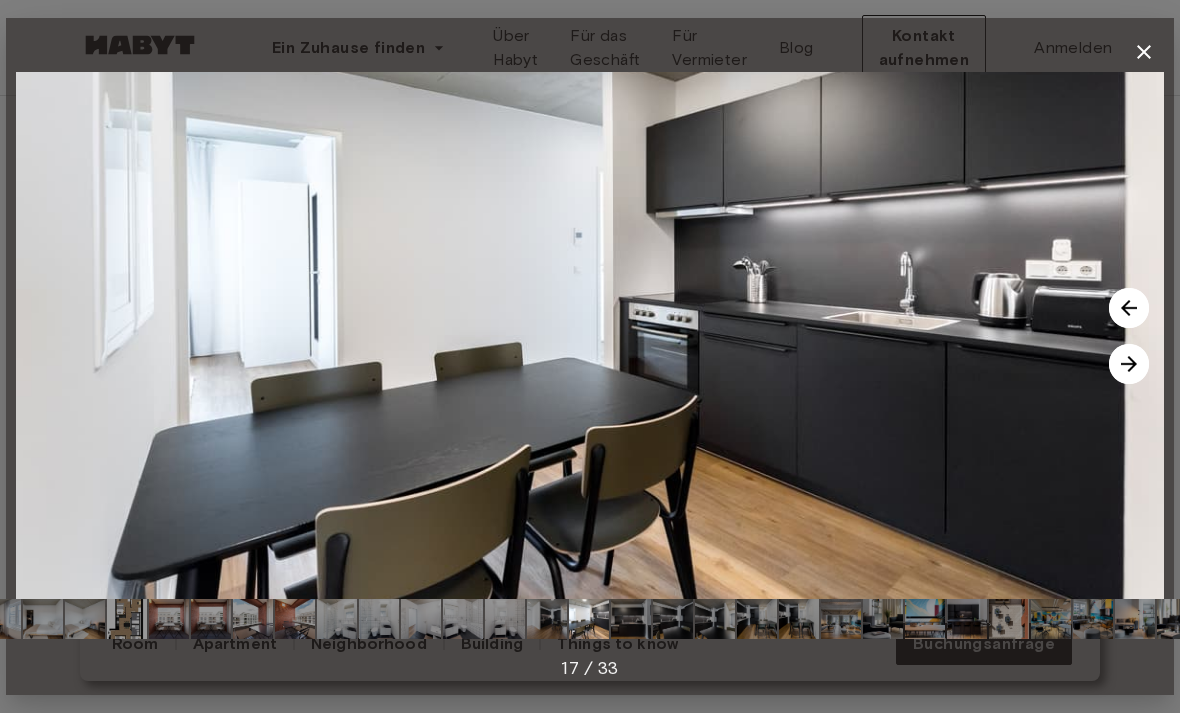 click at bounding box center (1129, 364) 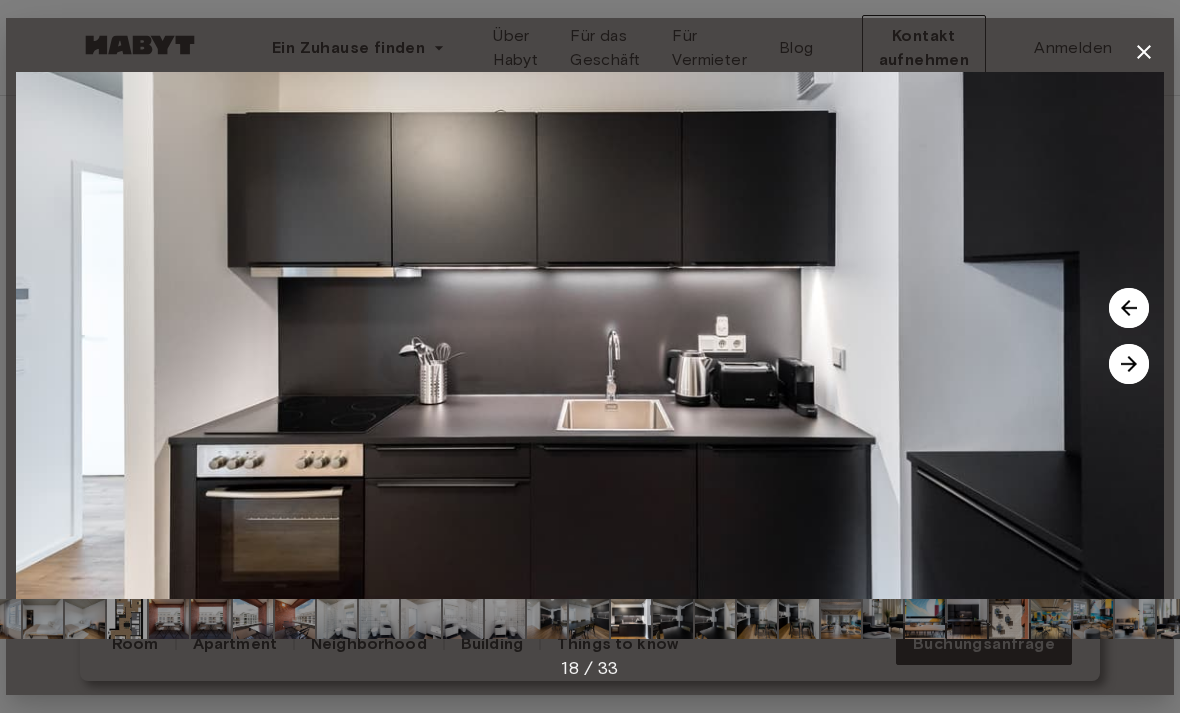 click at bounding box center (1129, 364) 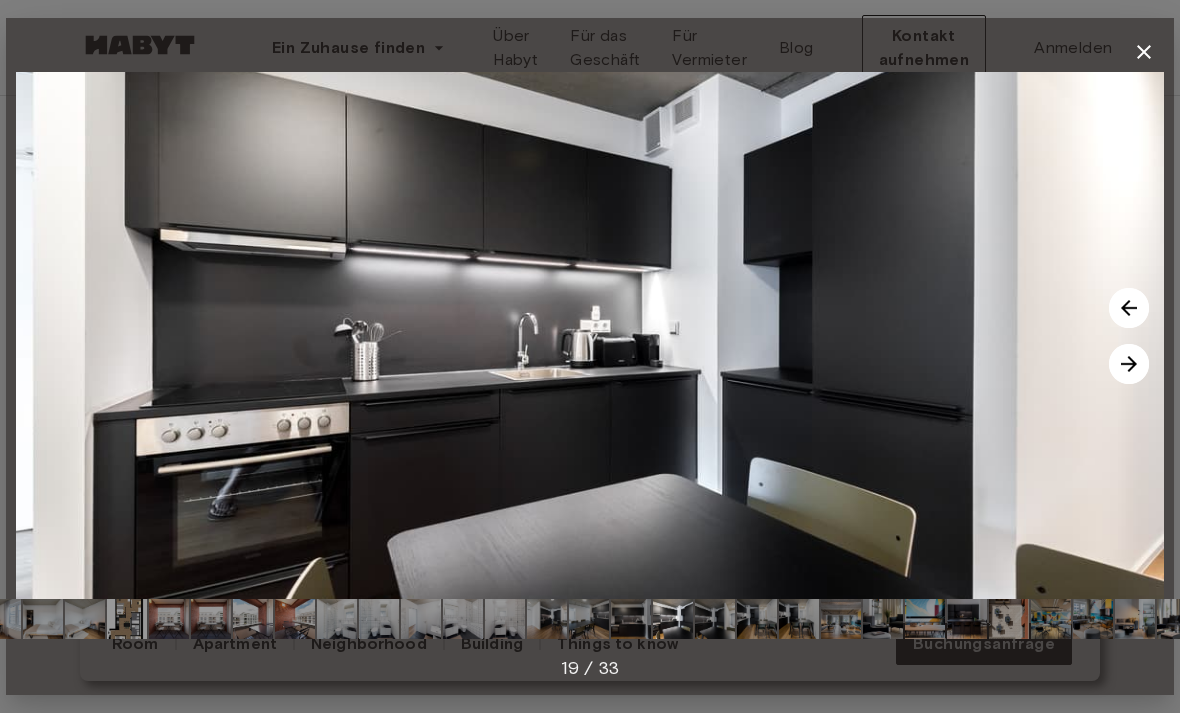click at bounding box center (1129, 364) 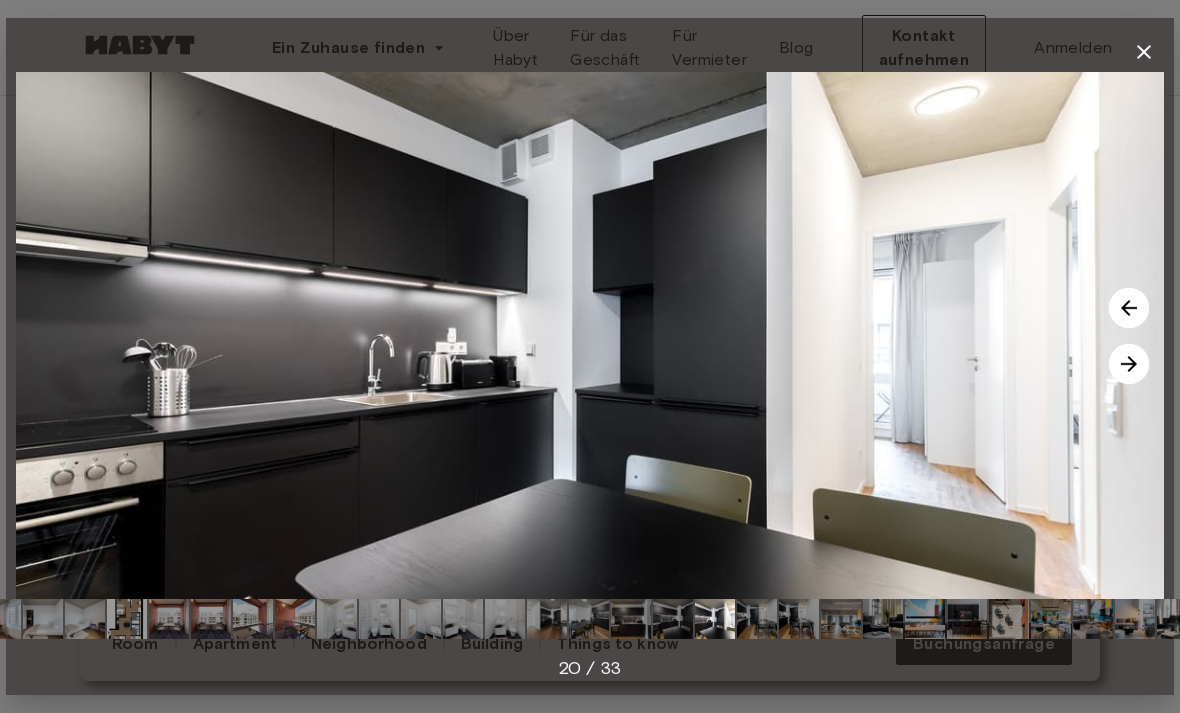 click at bounding box center [1129, 364] 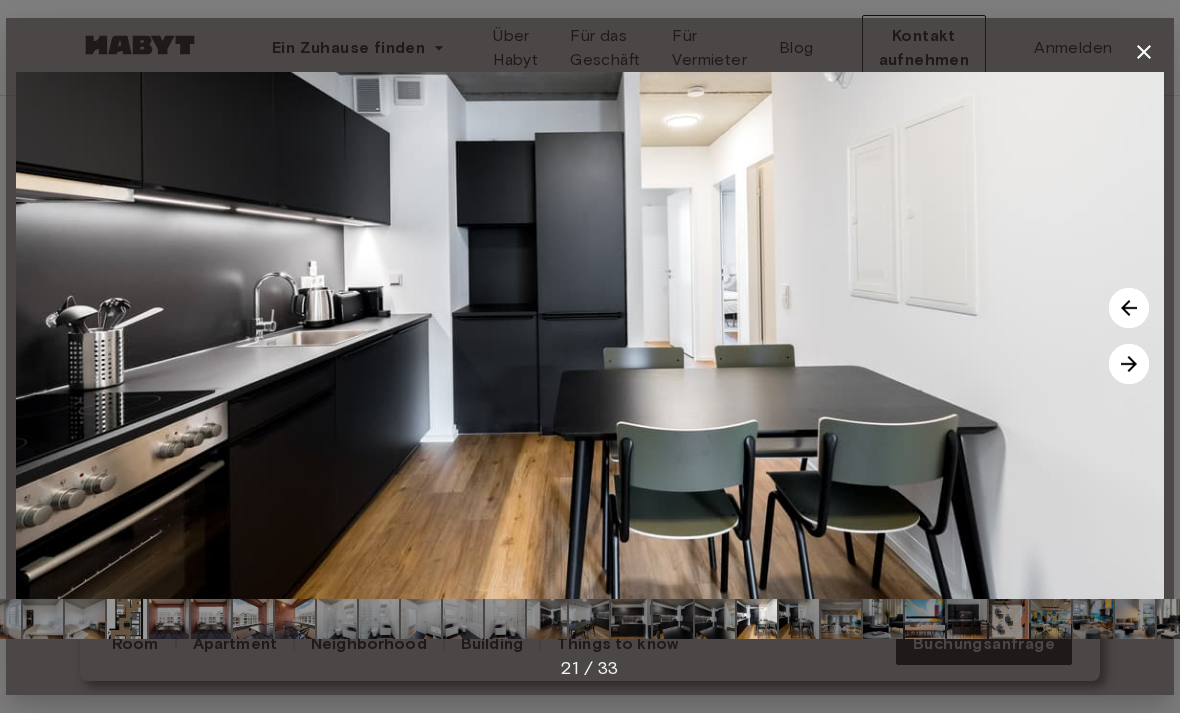 click at bounding box center (1129, 364) 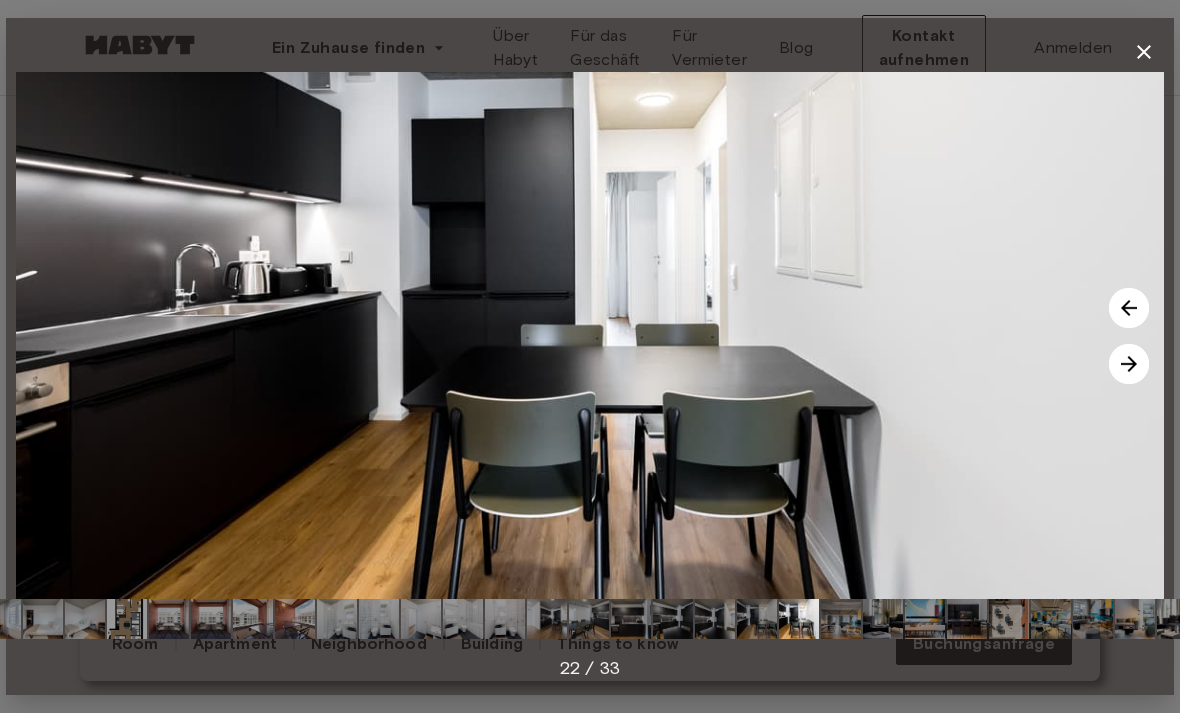 click at bounding box center (1129, 364) 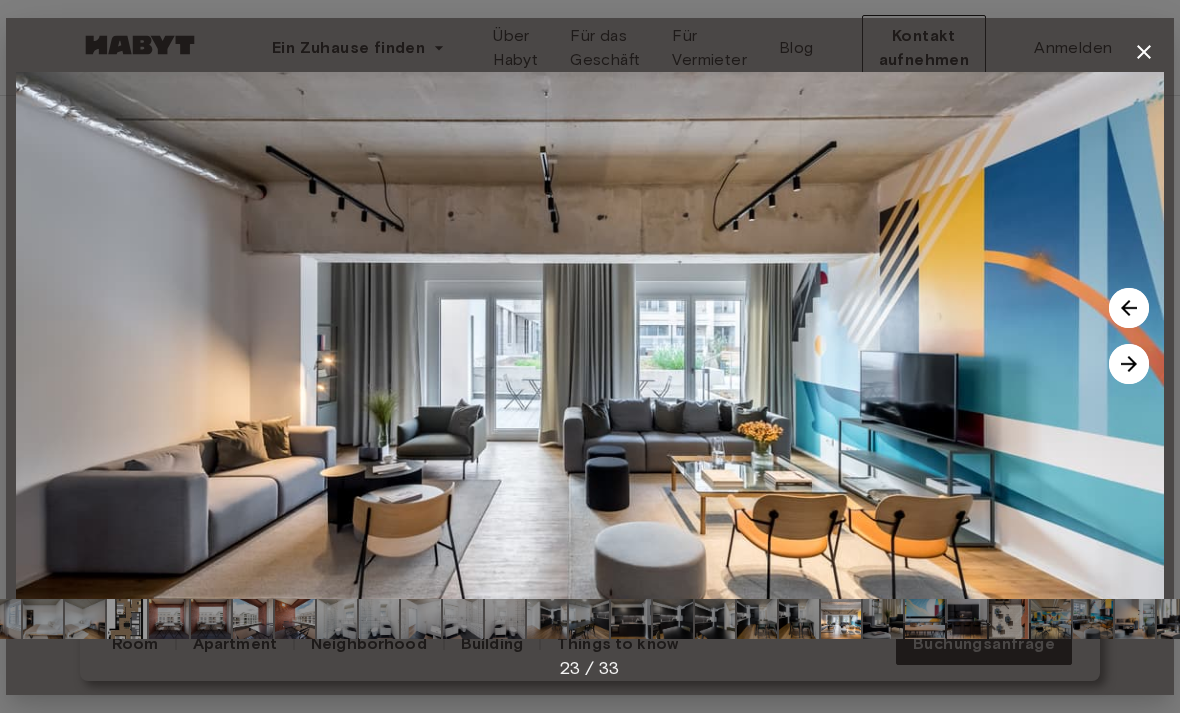 click at bounding box center (1129, 364) 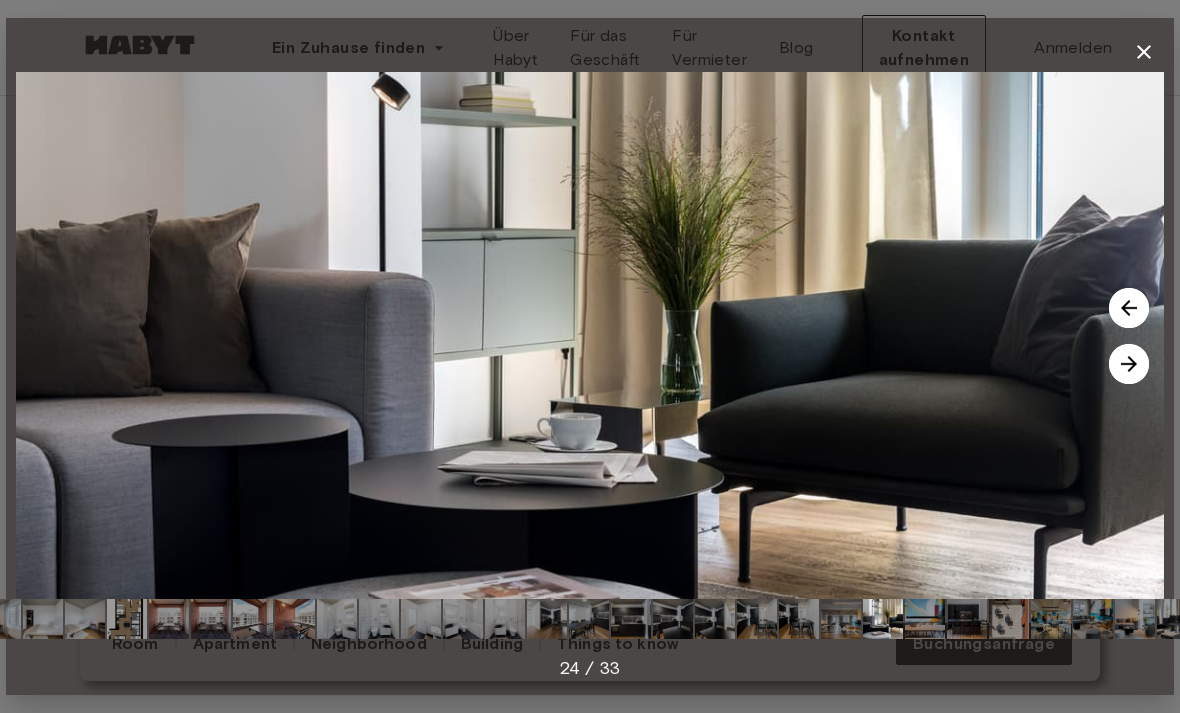 click at bounding box center (1129, 364) 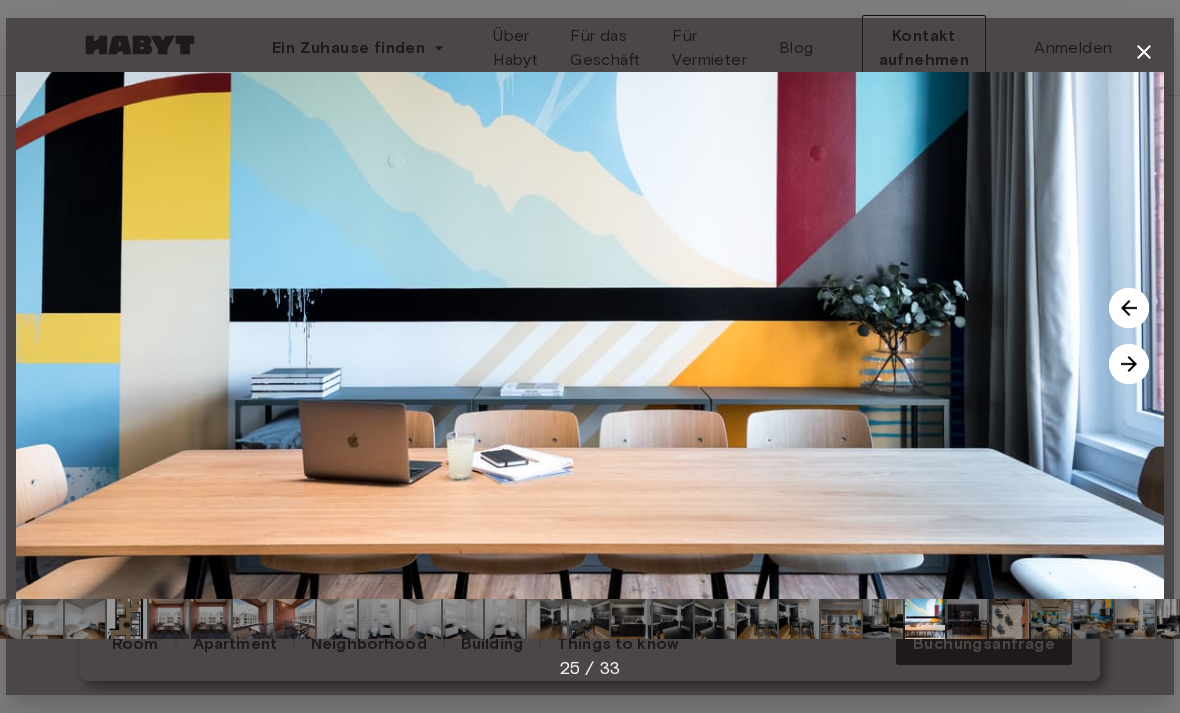 click at bounding box center [1129, 364] 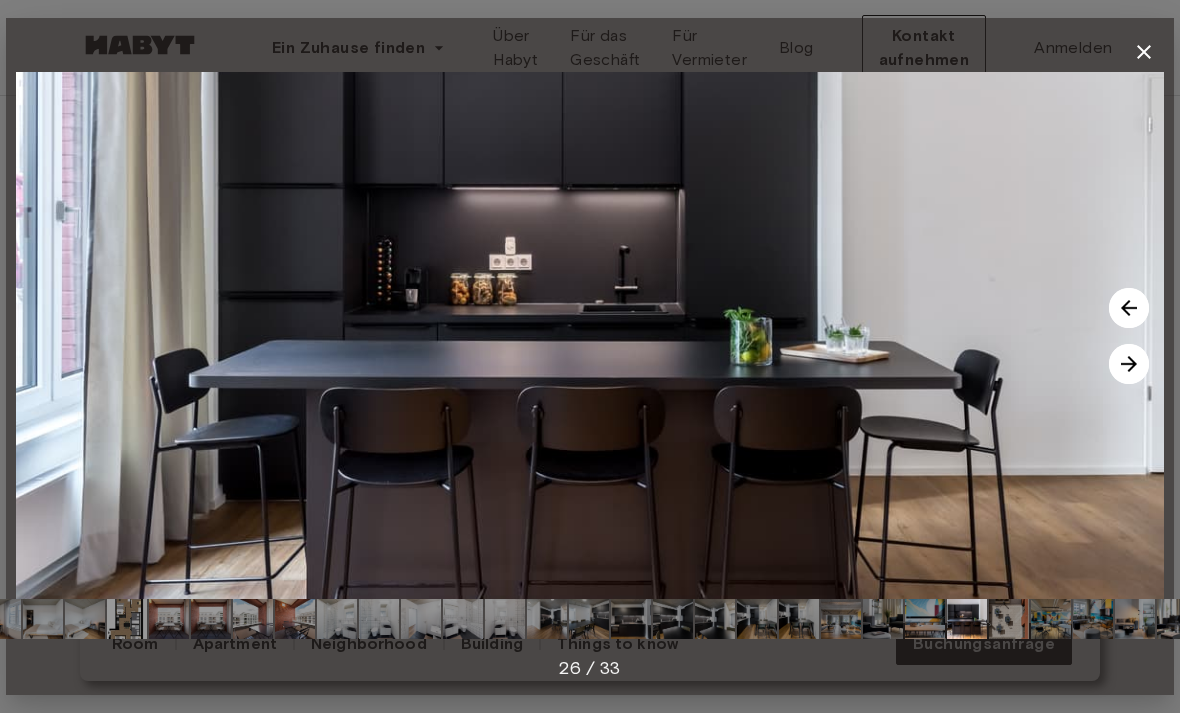 click at bounding box center (1129, 364) 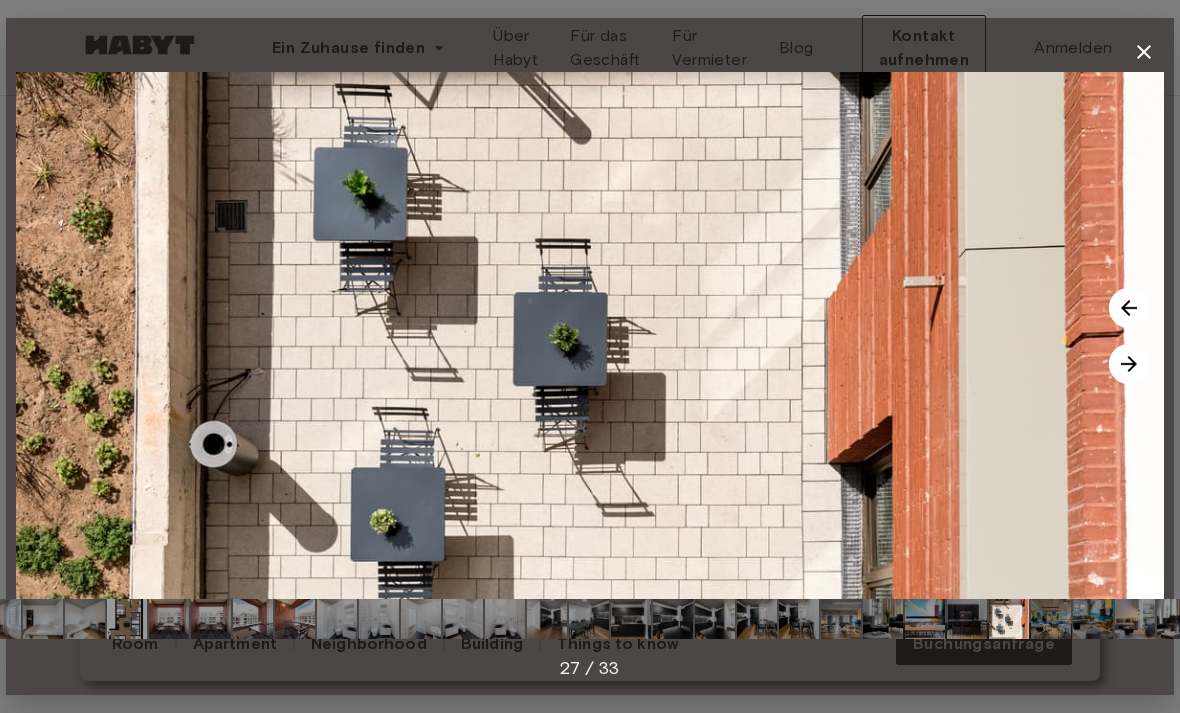 click at bounding box center [1129, 364] 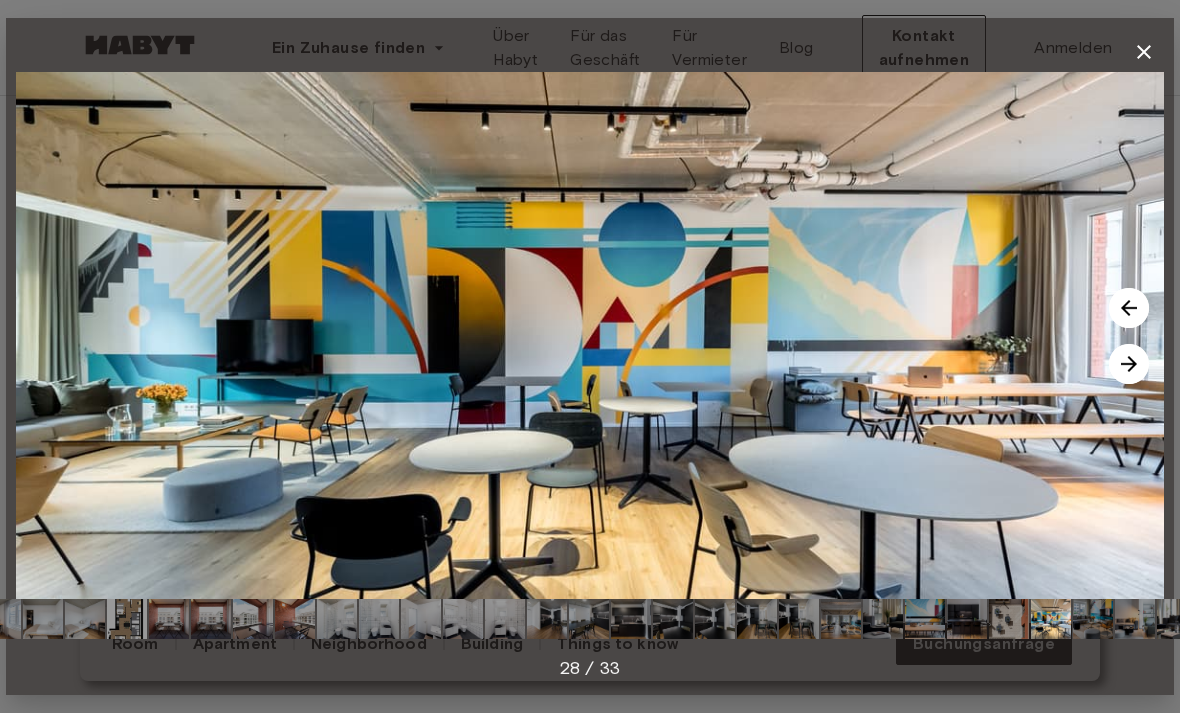 click at bounding box center [1129, 364] 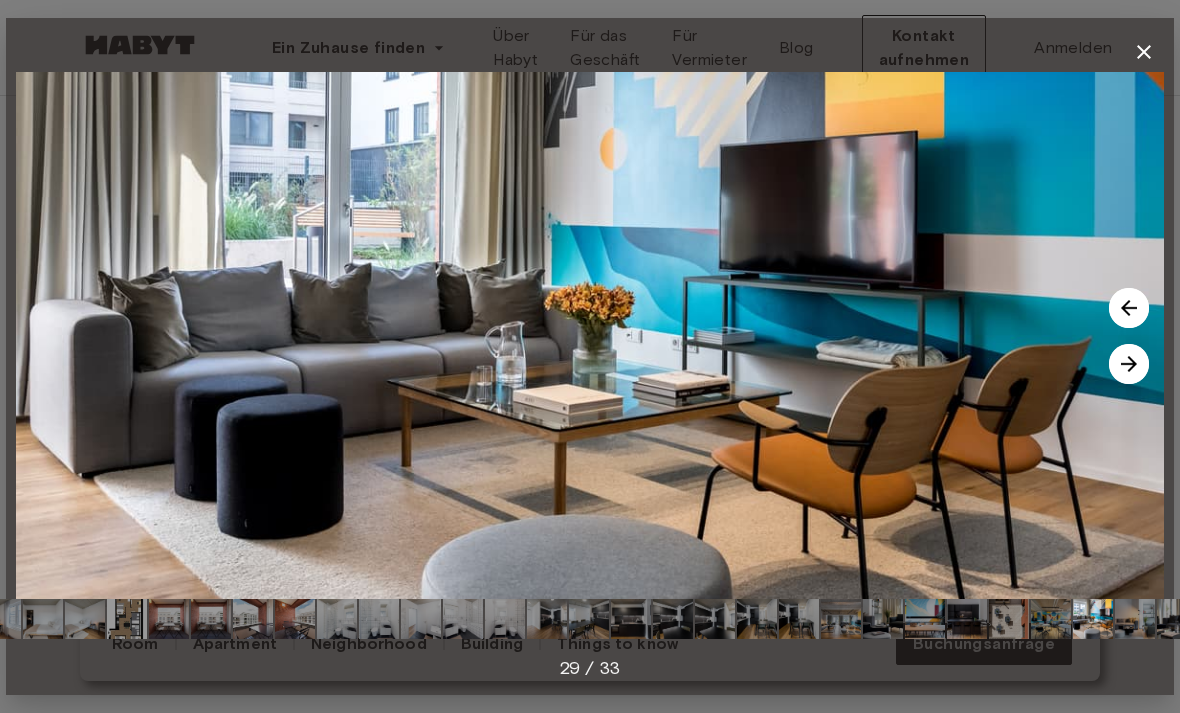 click at bounding box center (1129, 364) 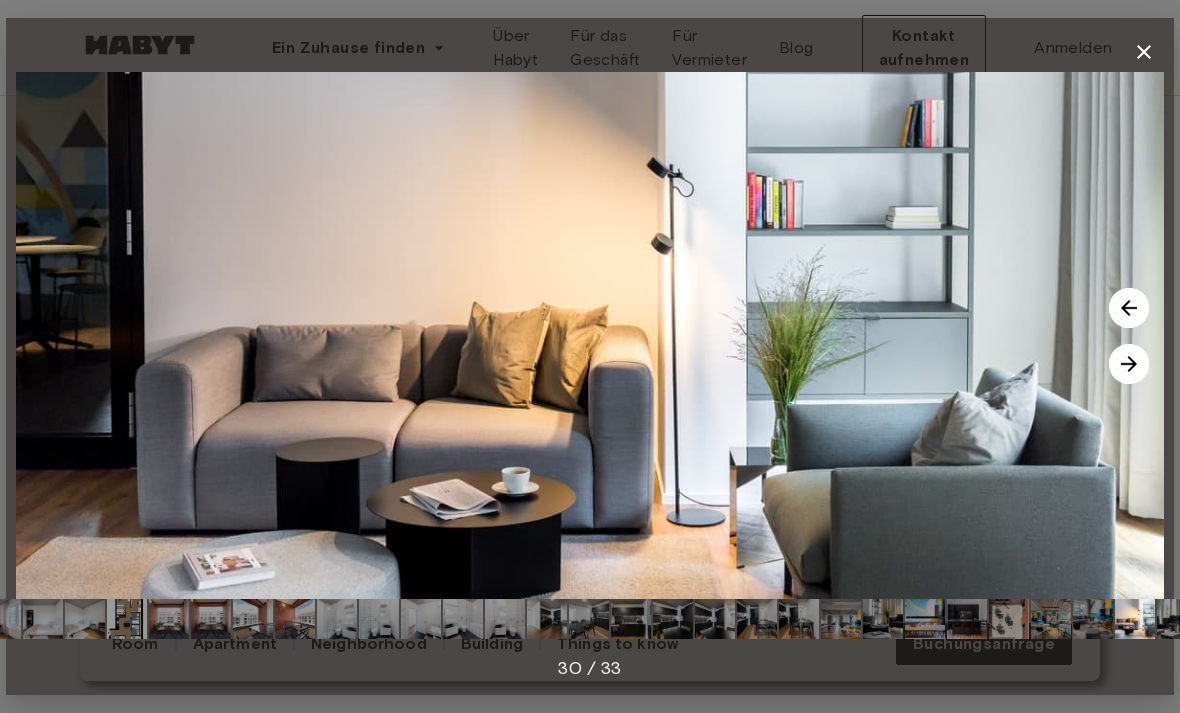 click 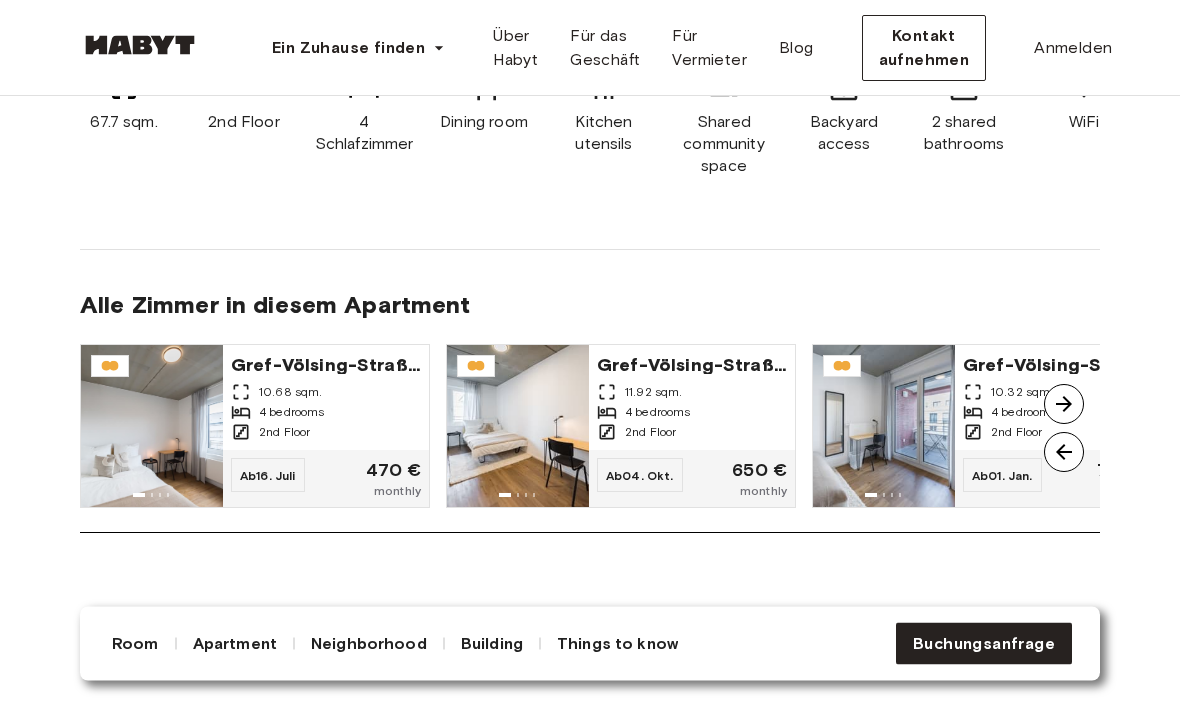 scroll, scrollTop: 1546, scrollLeft: 0, axis: vertical 